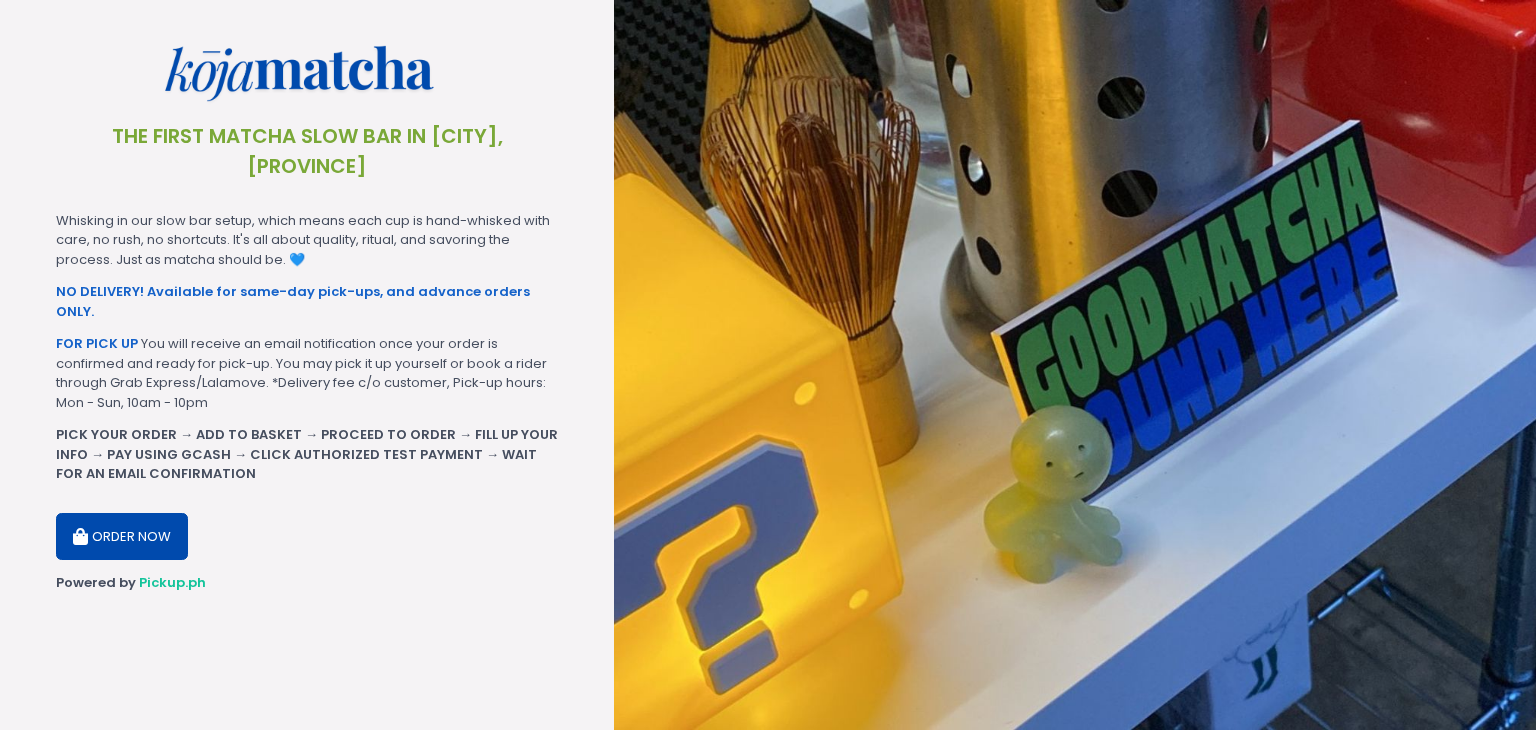 scroll, scrollTop: 0, scrollLeft: 0, axis: both 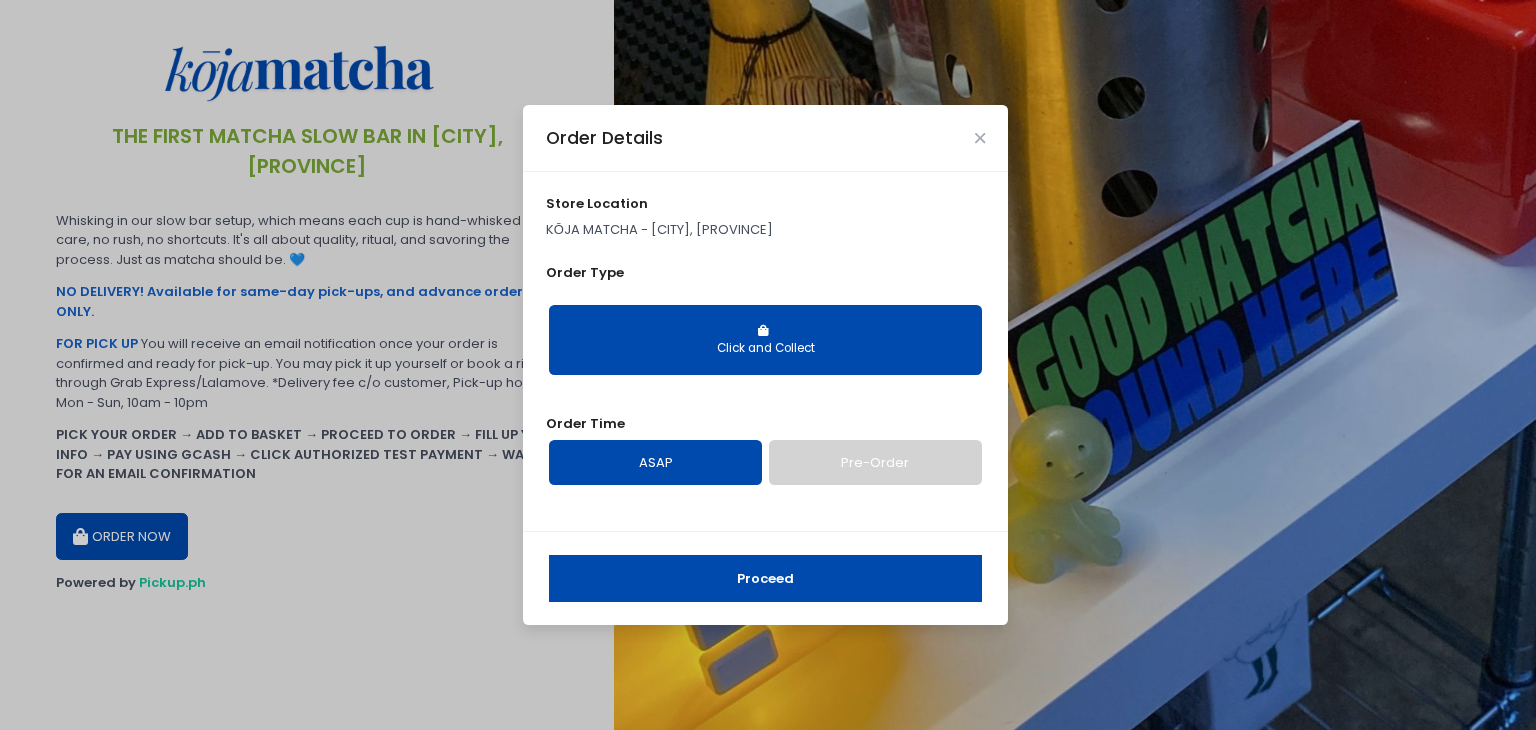 click on "Proceed" at bounding box center [765, 579] 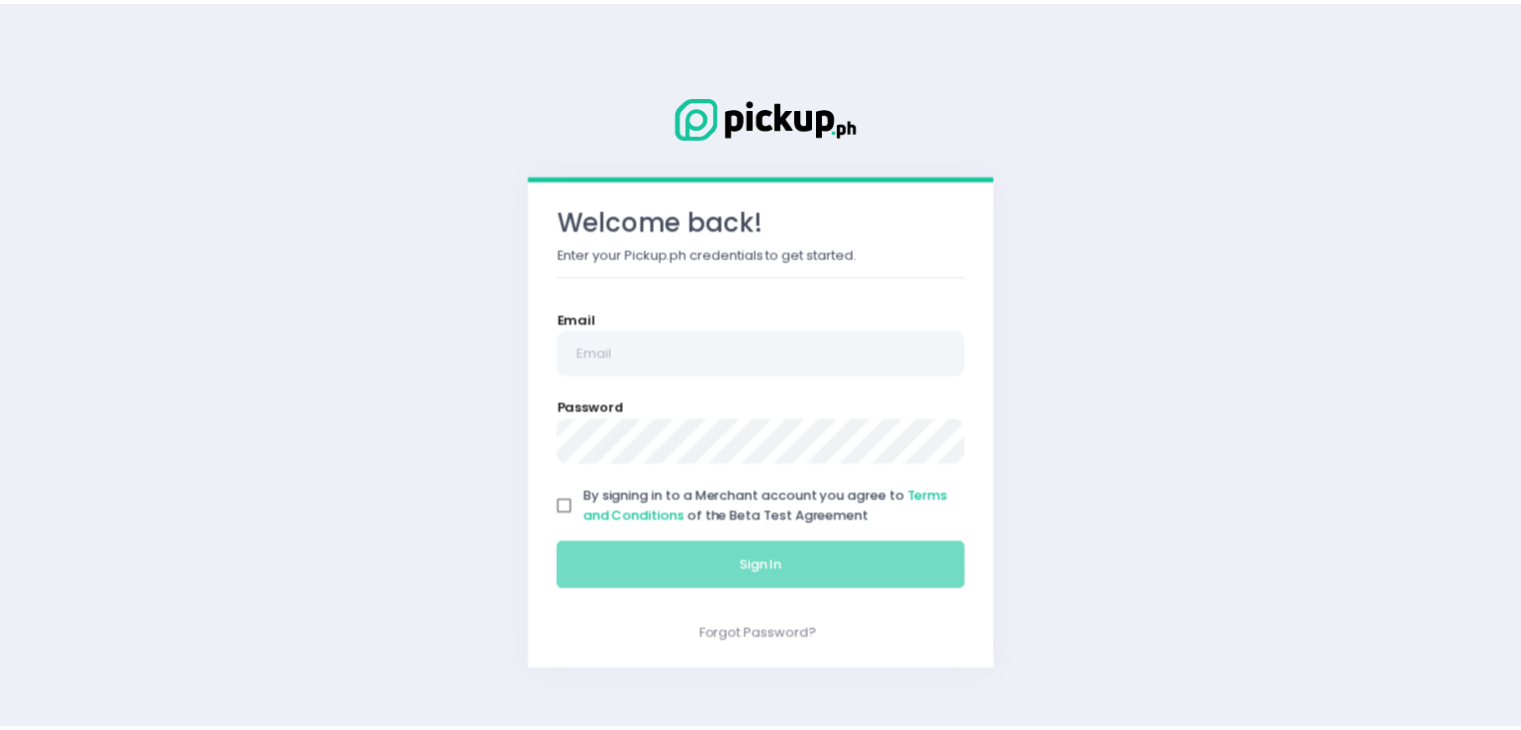 scroll, scrollTop: 0, scrollLeft: 0, axis: both 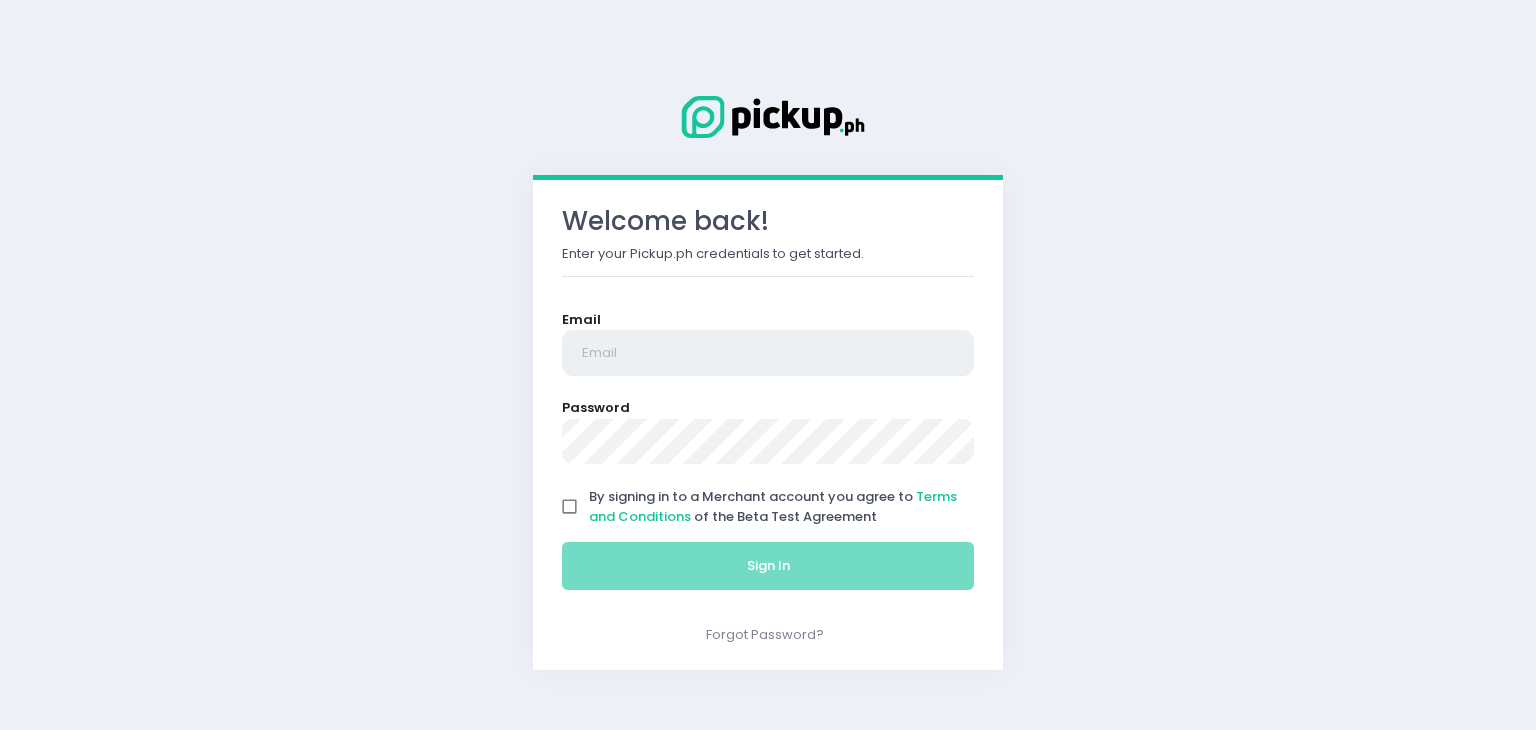 click at bounding box center [768, 353] 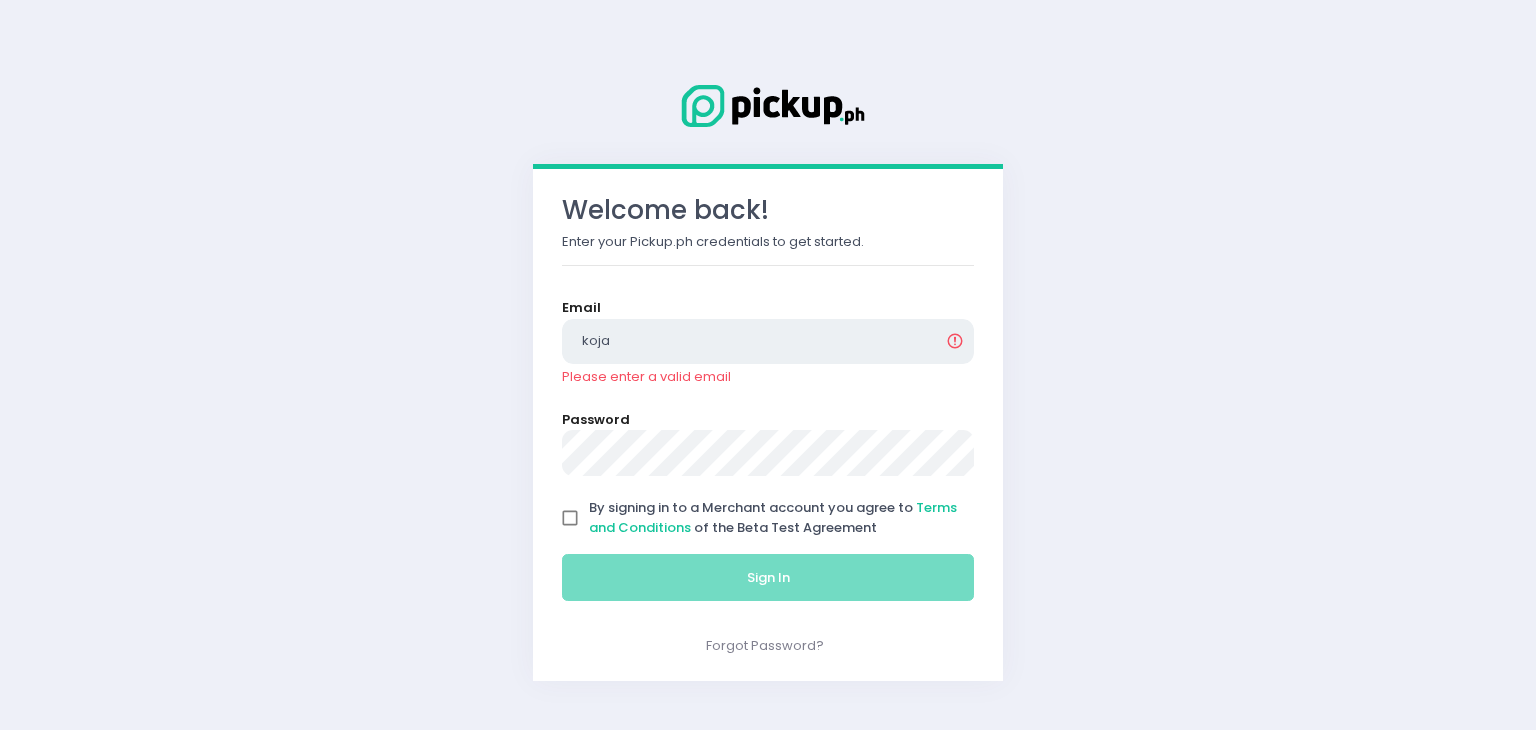type on "koja" 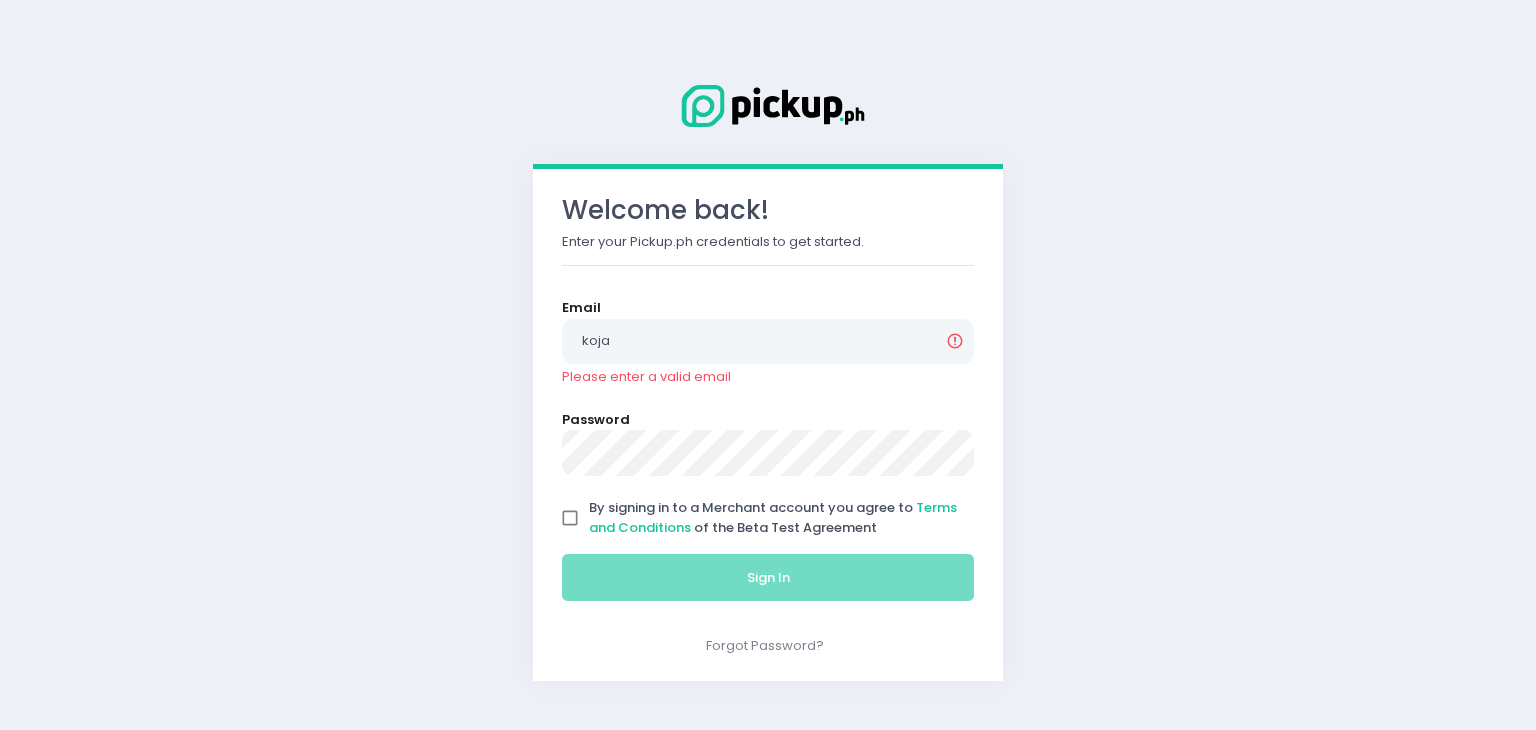 click on "By signing in to a Merchant account you agree to   Terms and Conditions   of the Beta Test Agreement" at bounding box center [570, 518] 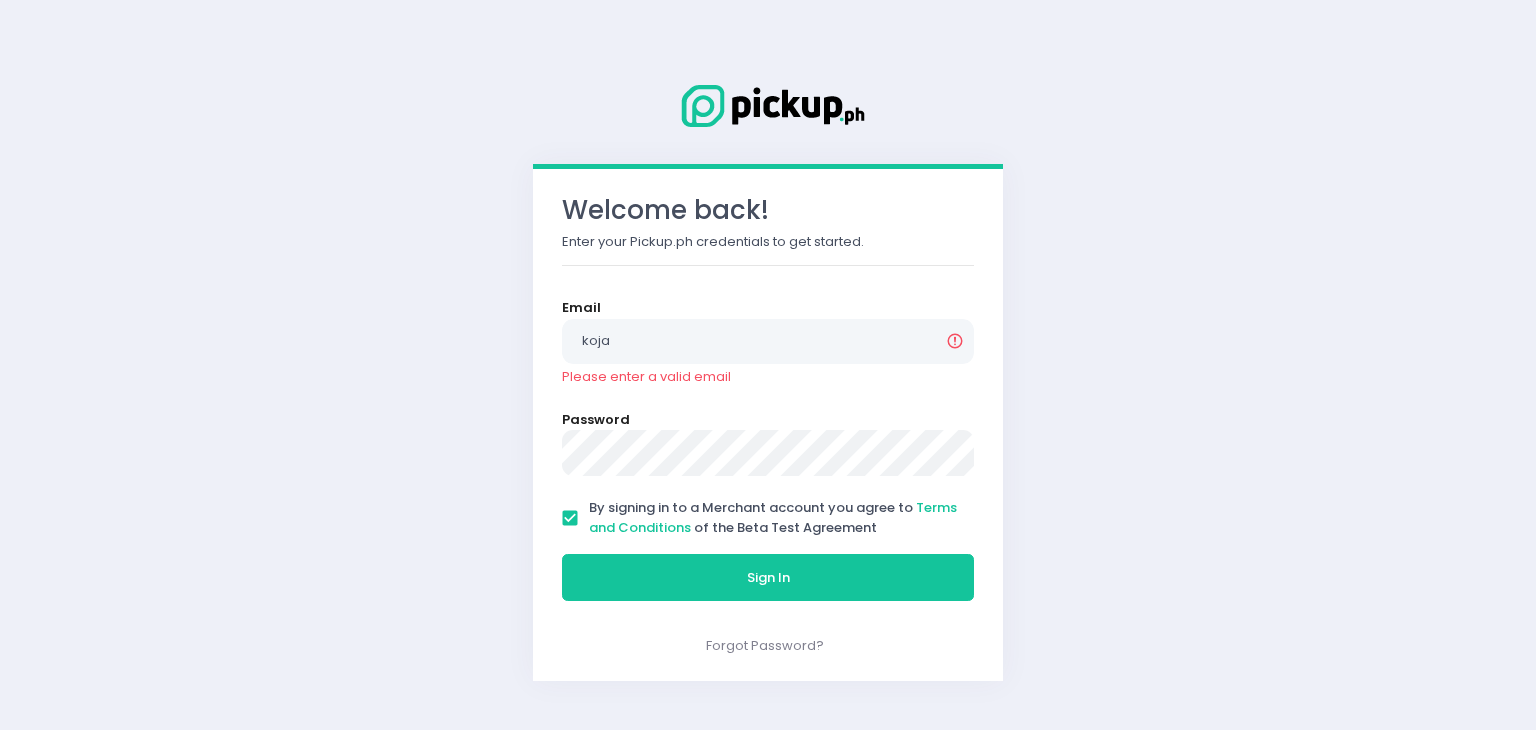 click on "Sign In" at bounding box center (768, 577) 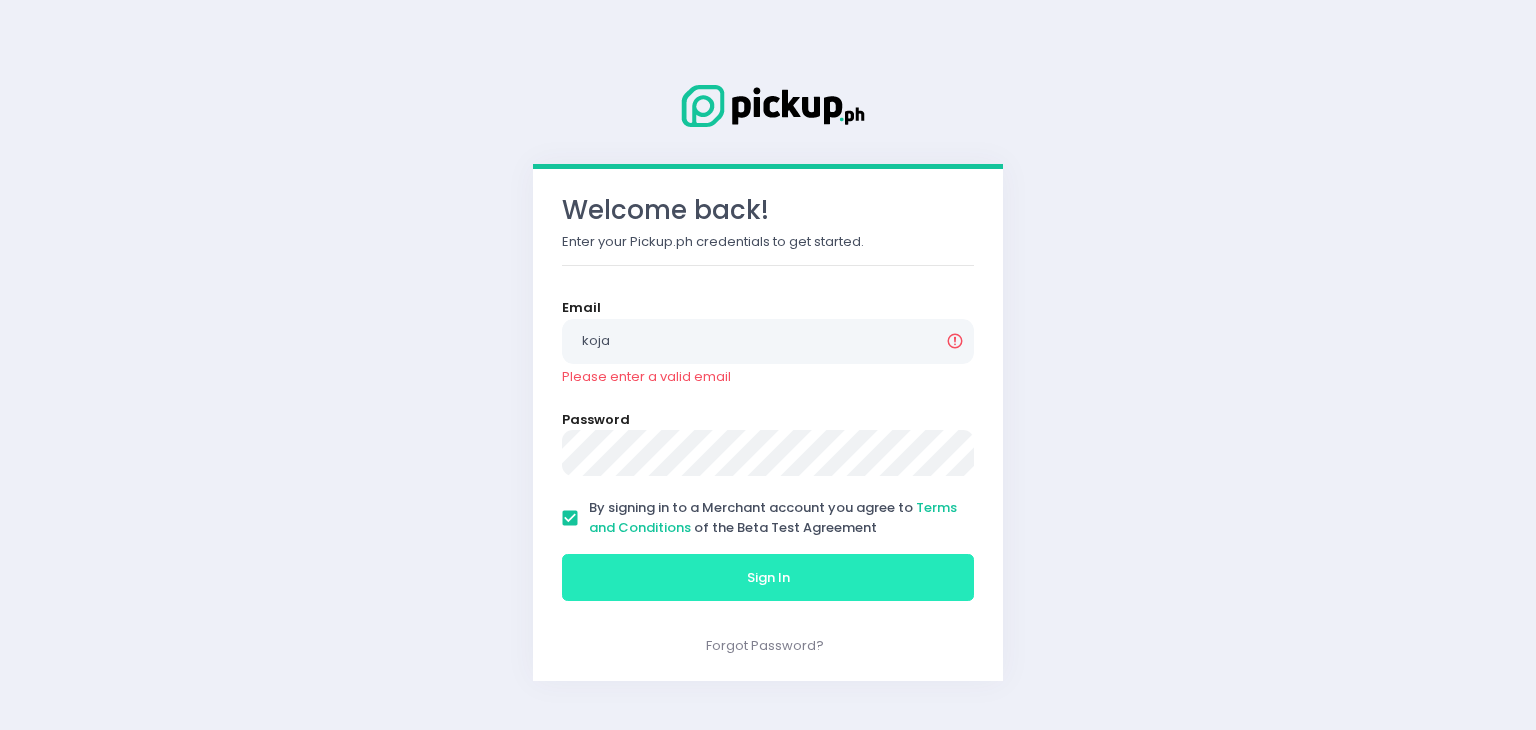 click on "Sign In" at bounding box center [768, 578] 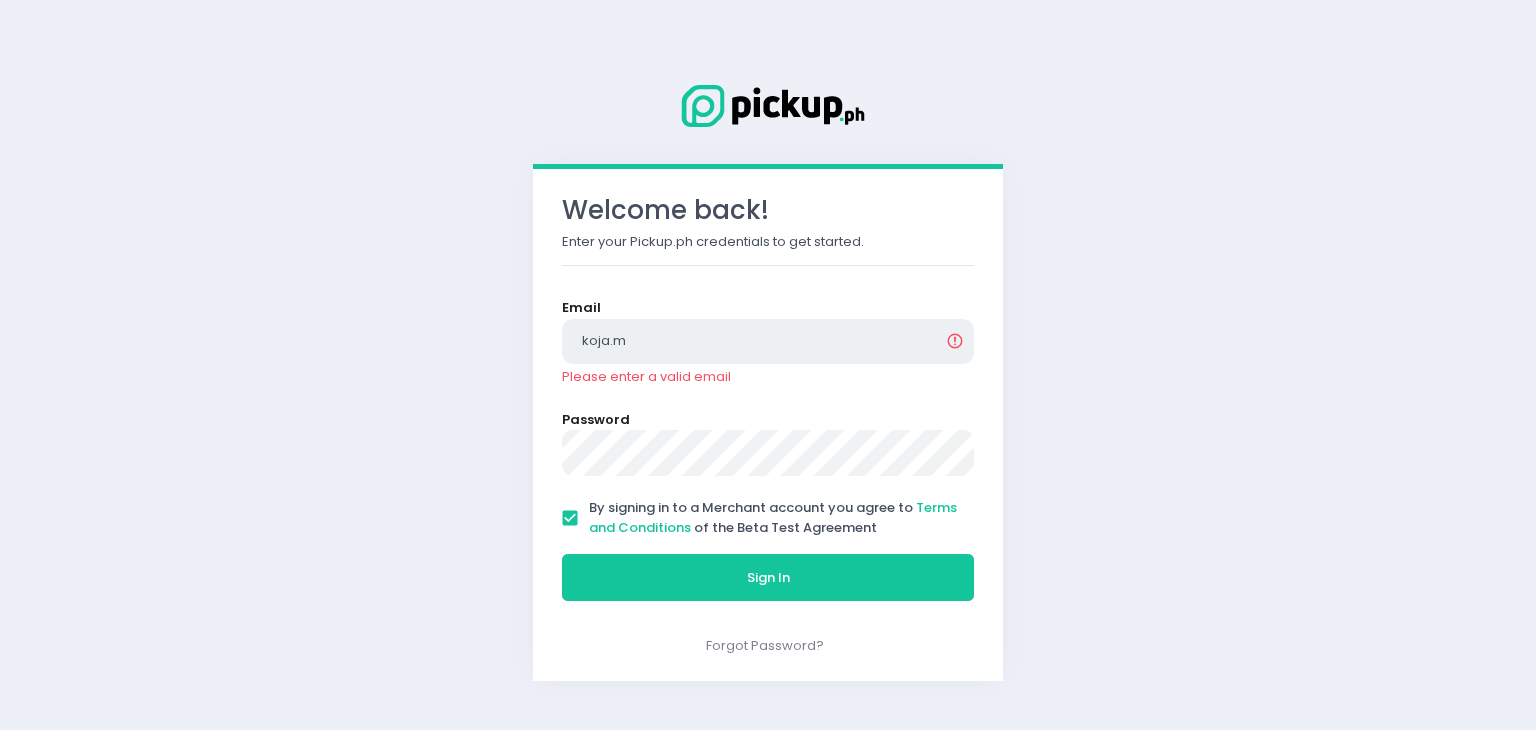 type on "koja.matcha@[DOMAIN]" 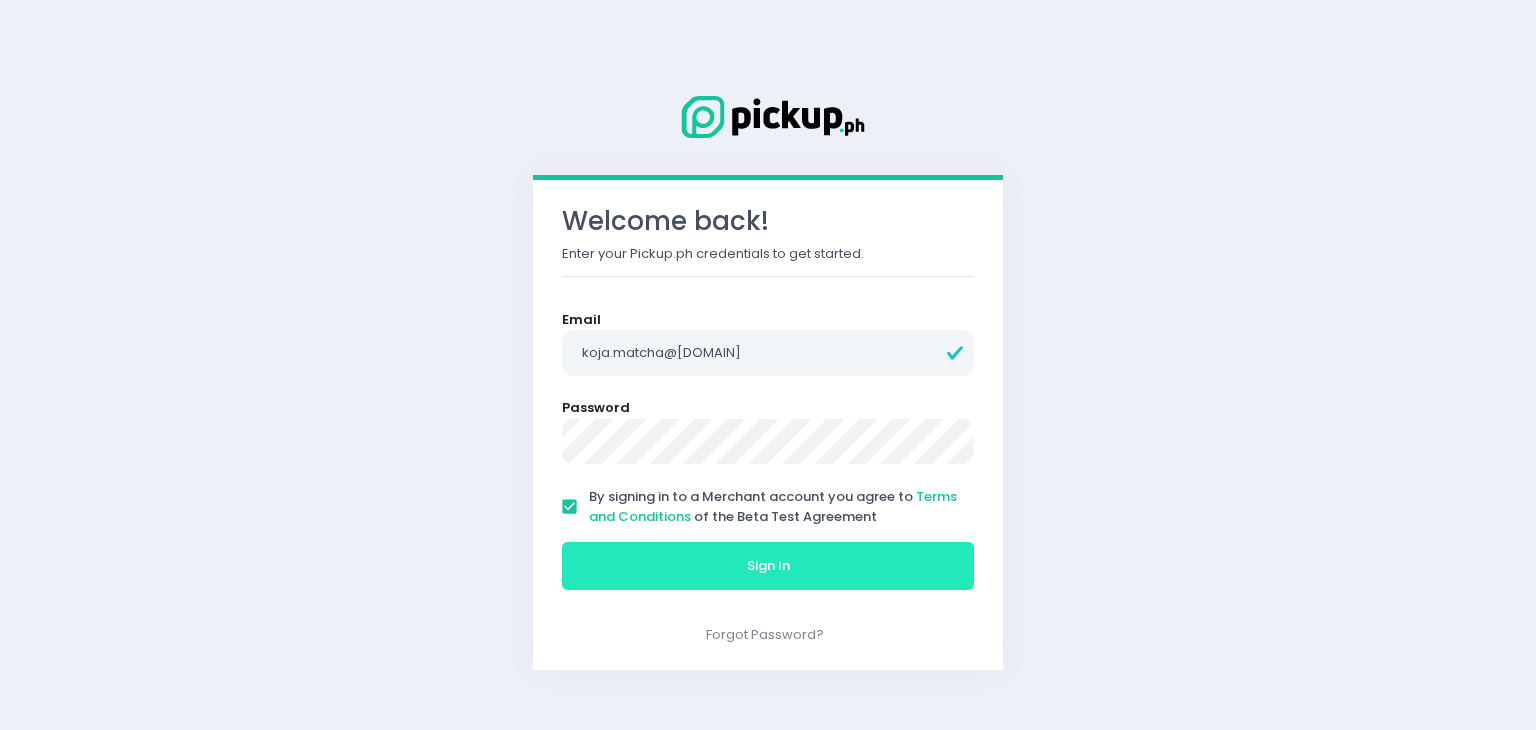 click on "Sign In" at bounding box center (768, 566) 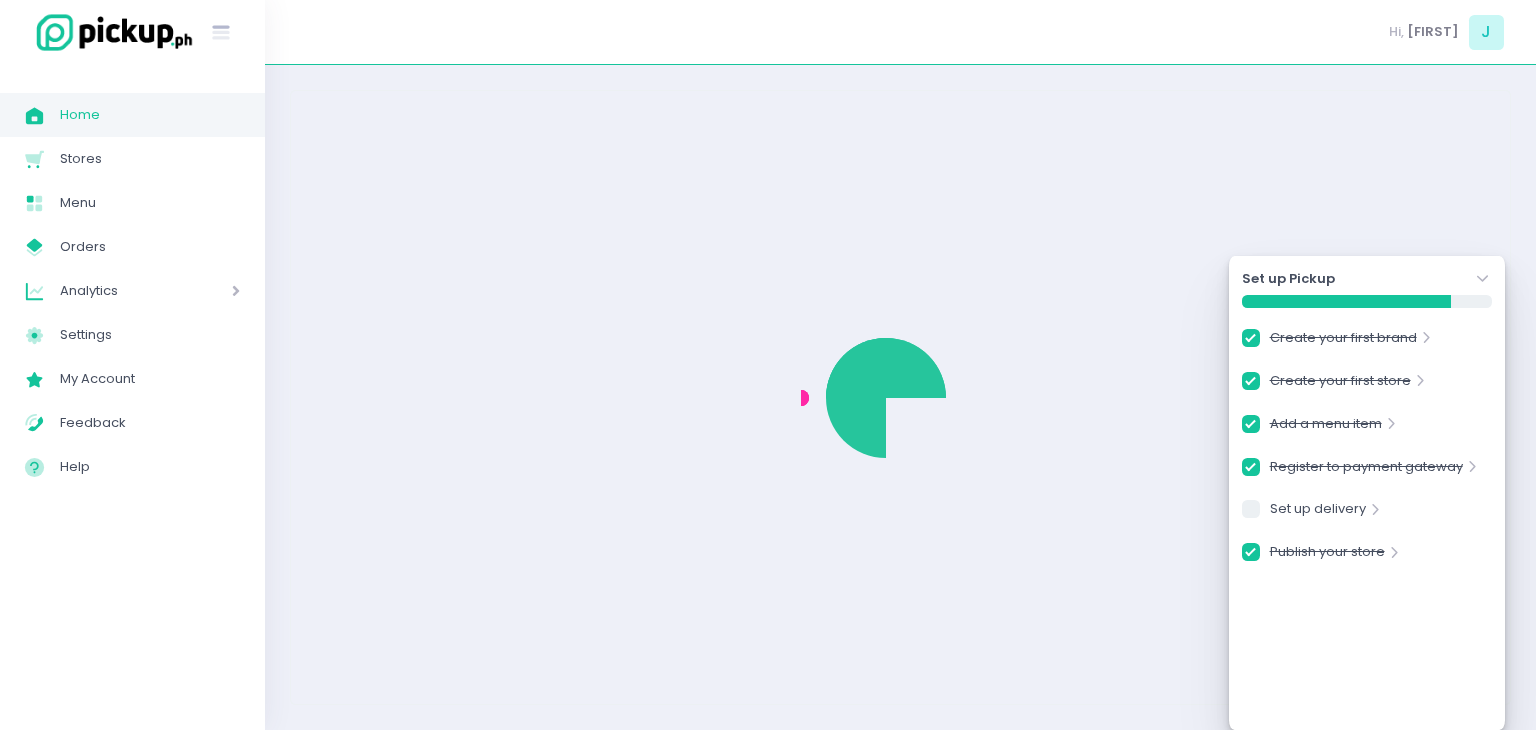 checkbox on "true" 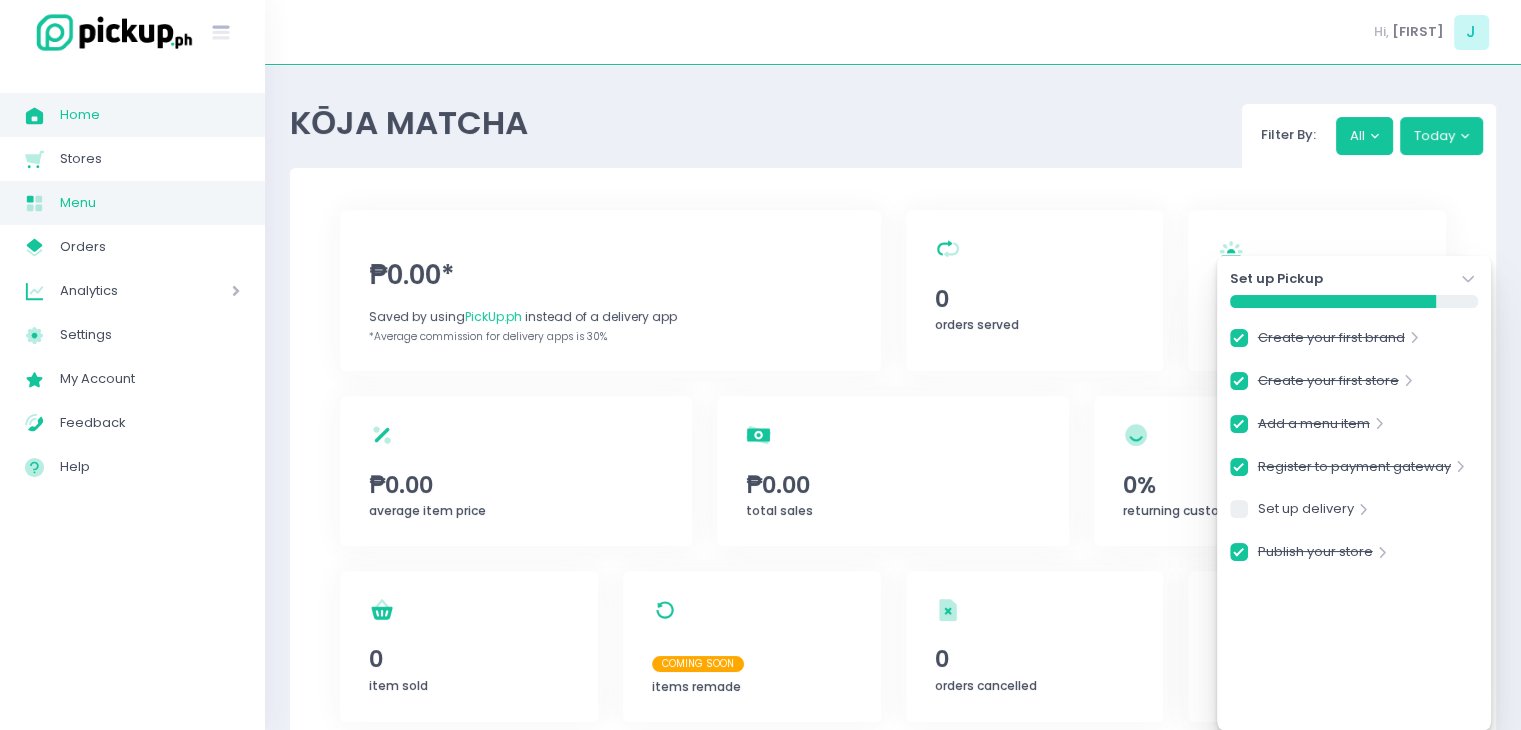 click on "Menu Created with Sketch. Menu" at bounding box center (132, 203) 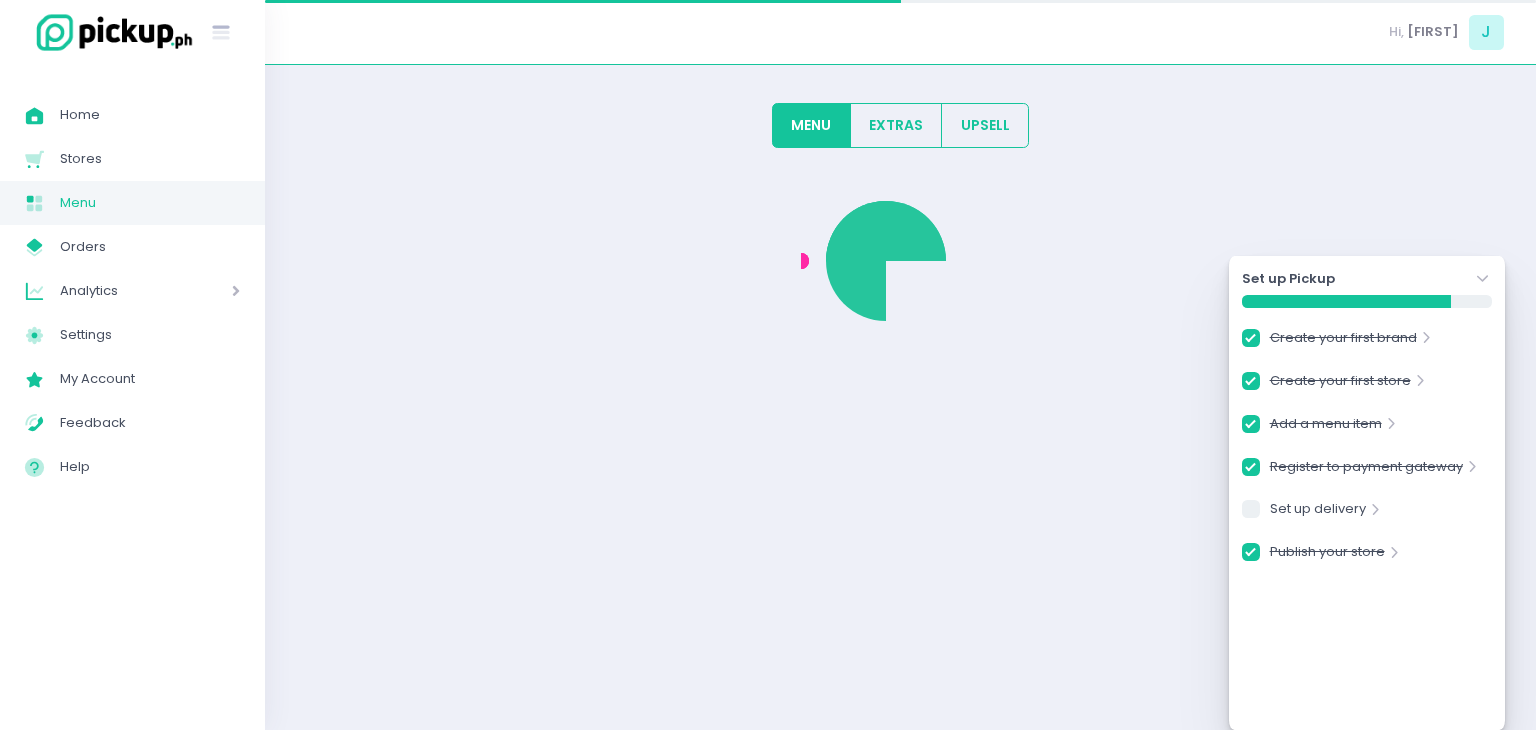 checkbox on "true" 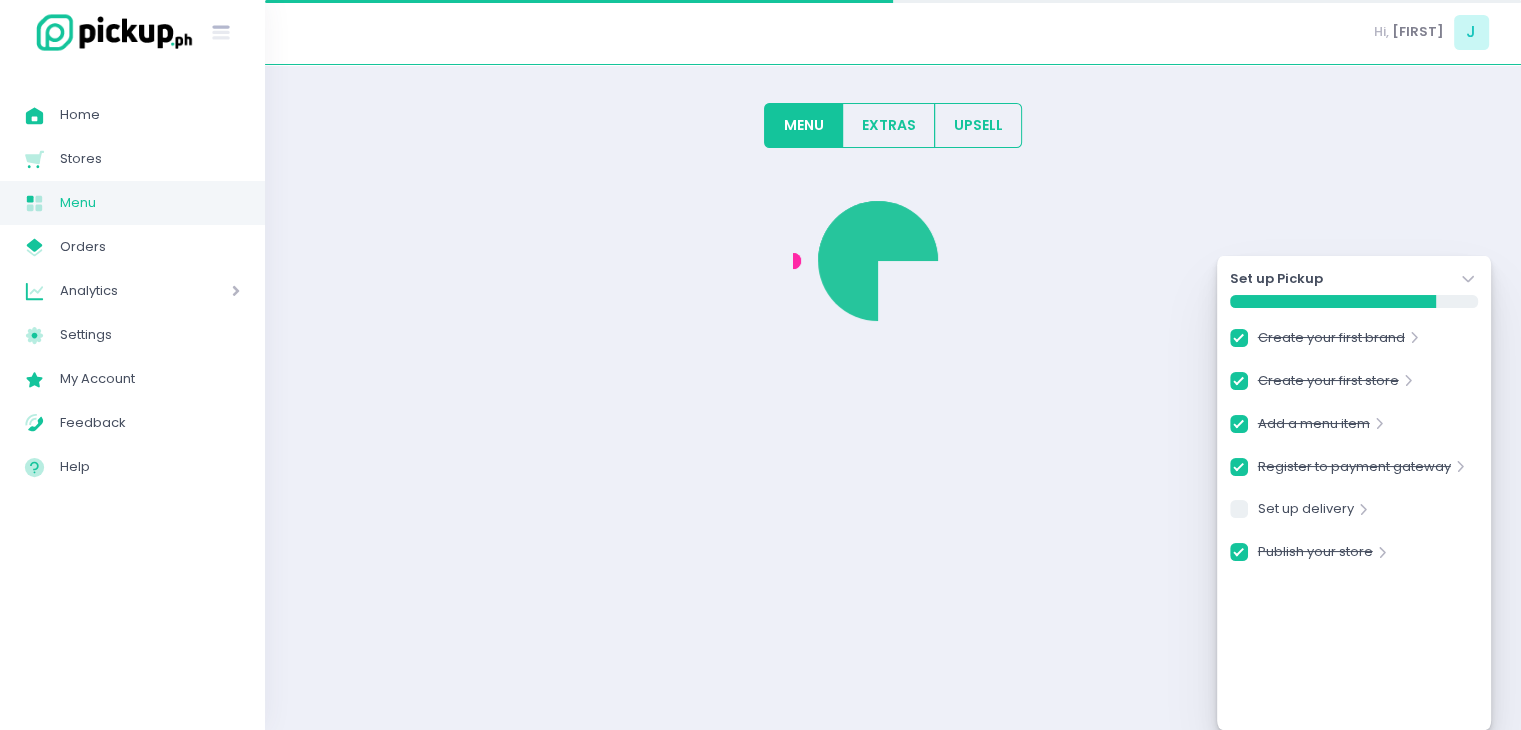 checkbox on "true" 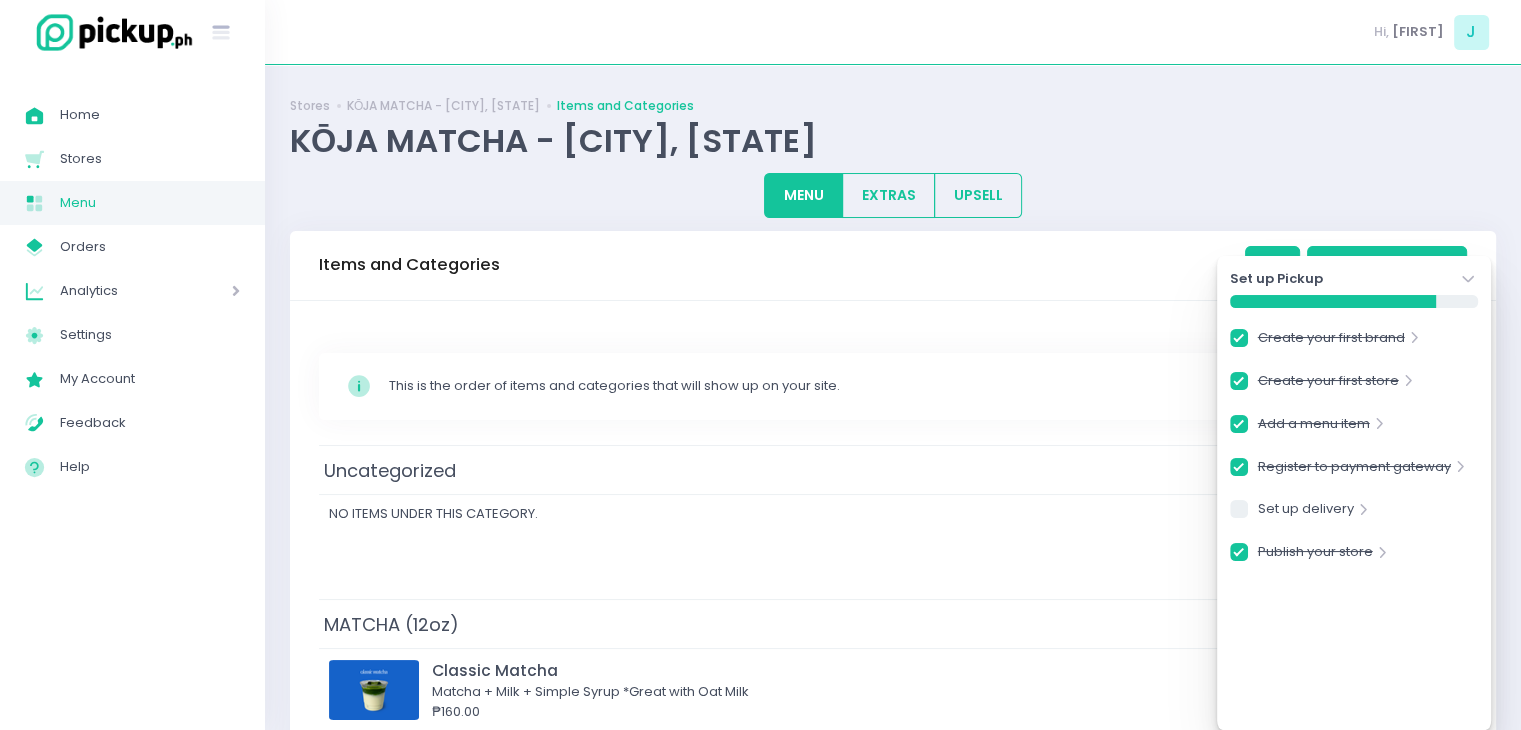 click on "Set up Pickup Stockholm-icons / Navigation / Angle-down Created with Sketch. Create your first brand Stockholm-icons / Navigation / Angle-right Created with Sketch. Create your first store Stockholm-icons / Navigation / Angle-right Created with Sketch. Add a menu item Stockholm-icons / Navigation / Angle-right Created with Sketch. Register to payment gateway Stockholm-icons / Navigation / Angle-right Created with Sketch. Set up delivery Stockholm-icons / Navigation / Angle-right Created with Sketch. Publish your store Stockholm-icons / Navigation / Angle-right Created with Sketch." at bounding box center [1354, 493] 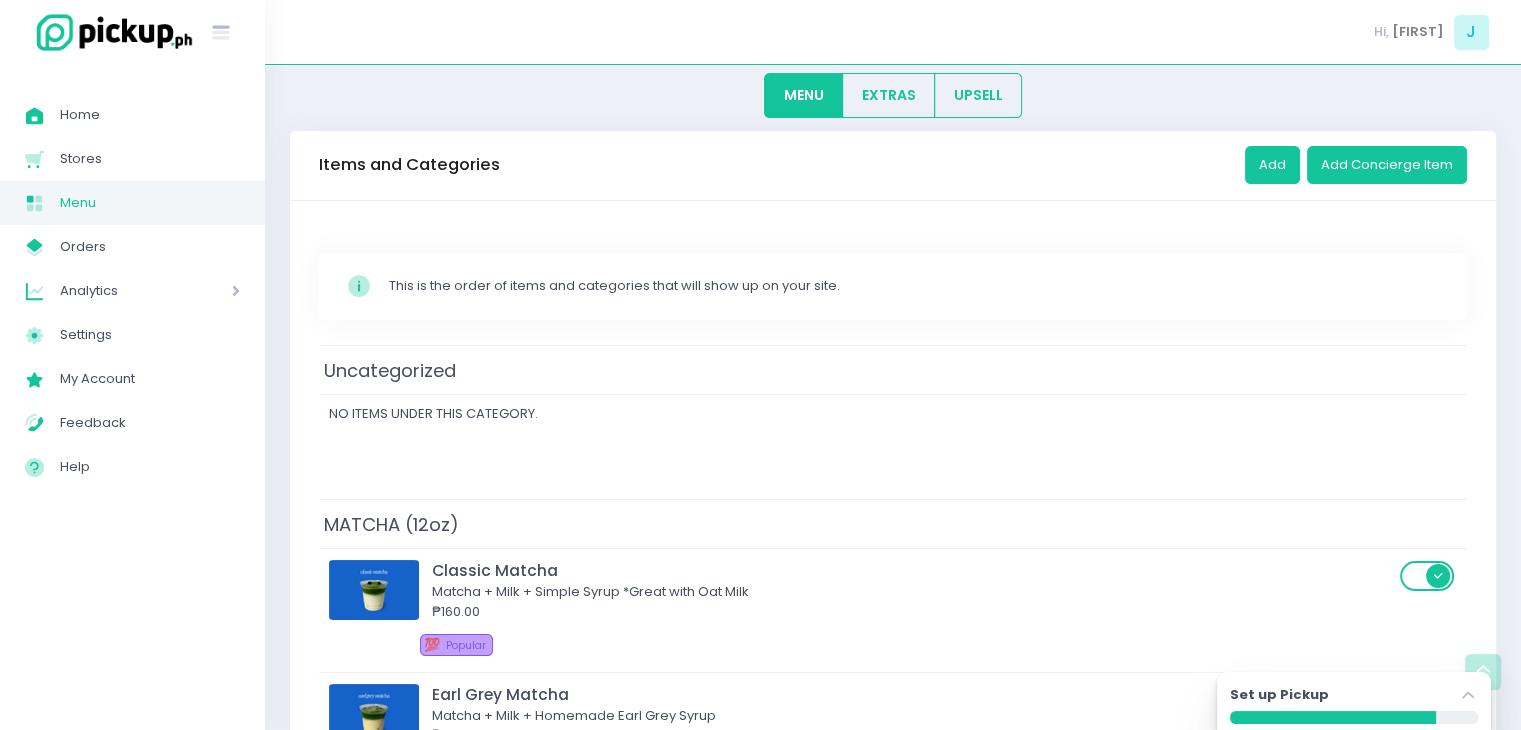 scroll, scrollTop: 0, scrollLeft: 0, axis: both 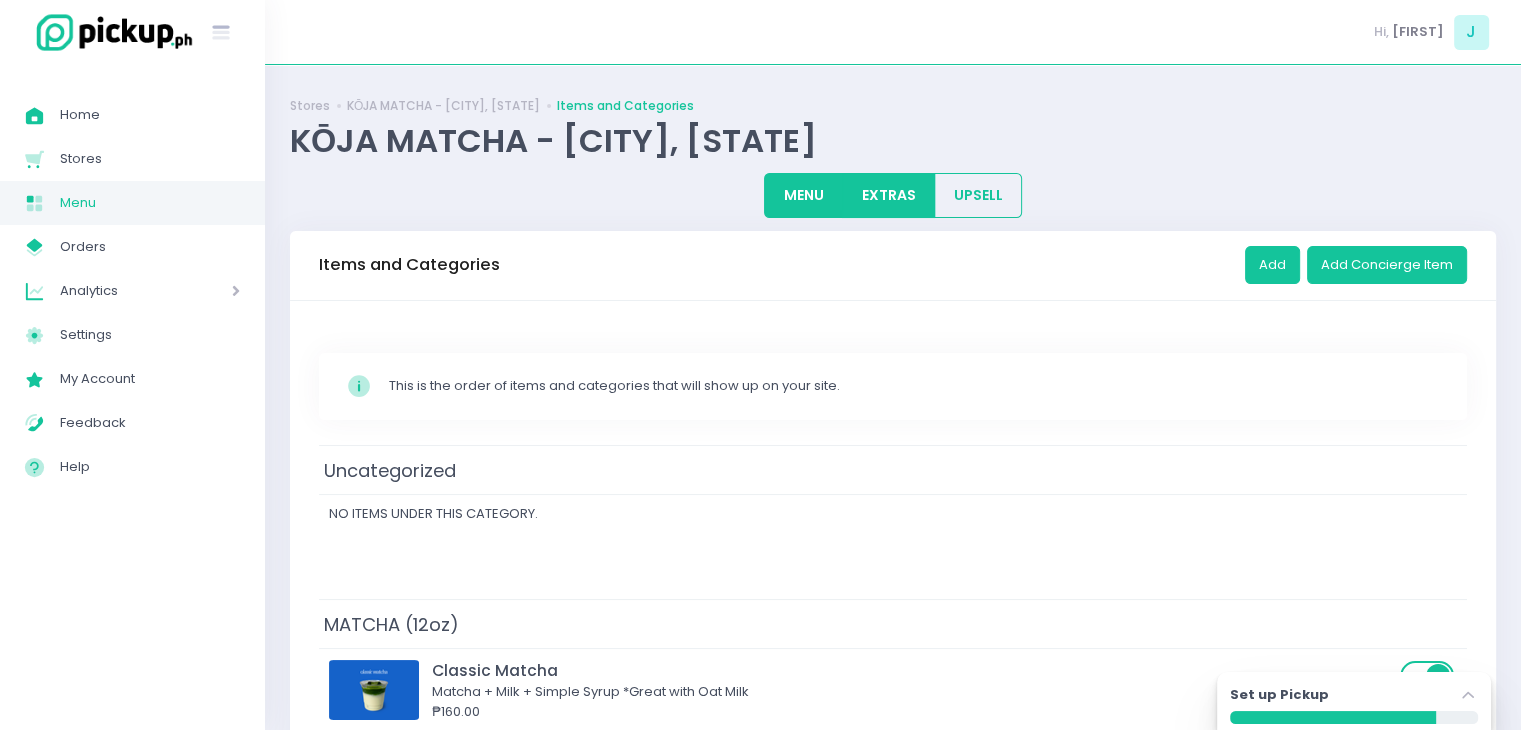 click on "EXTRAS" at bounding box center [888, 195] 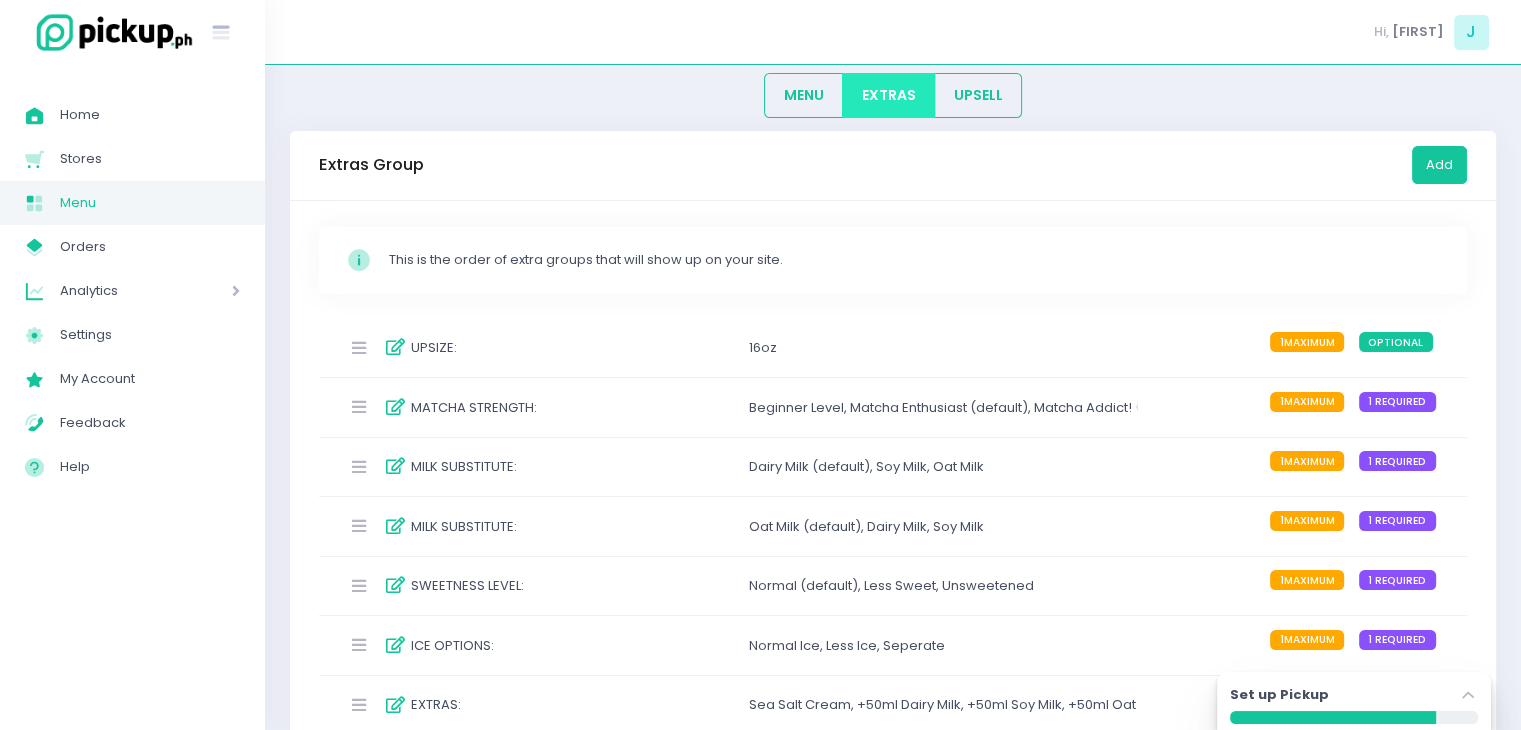 scroll, scrollTop: 200, scrollLeft: 0, axis: vertical 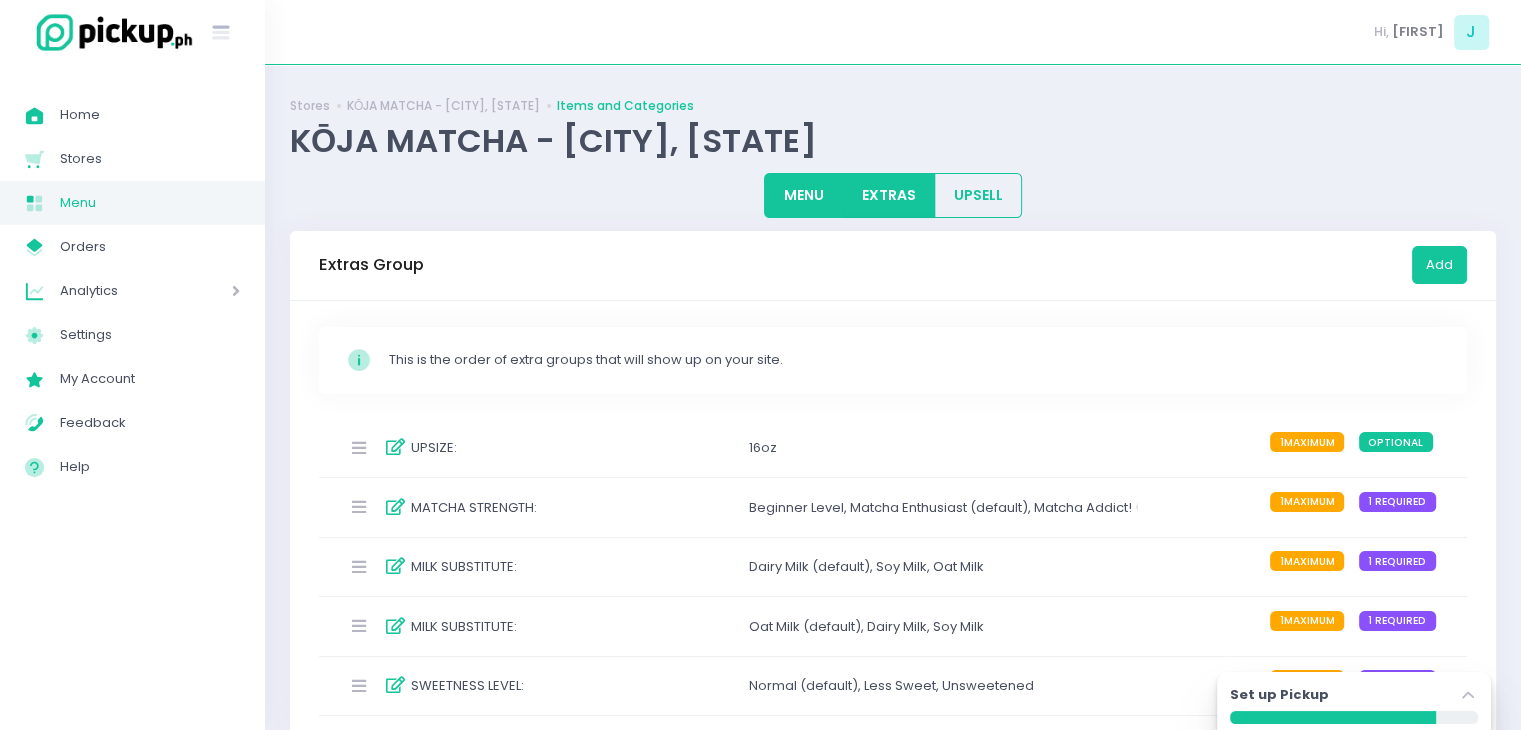 click on "MENU" at bounding box center [803, 195] 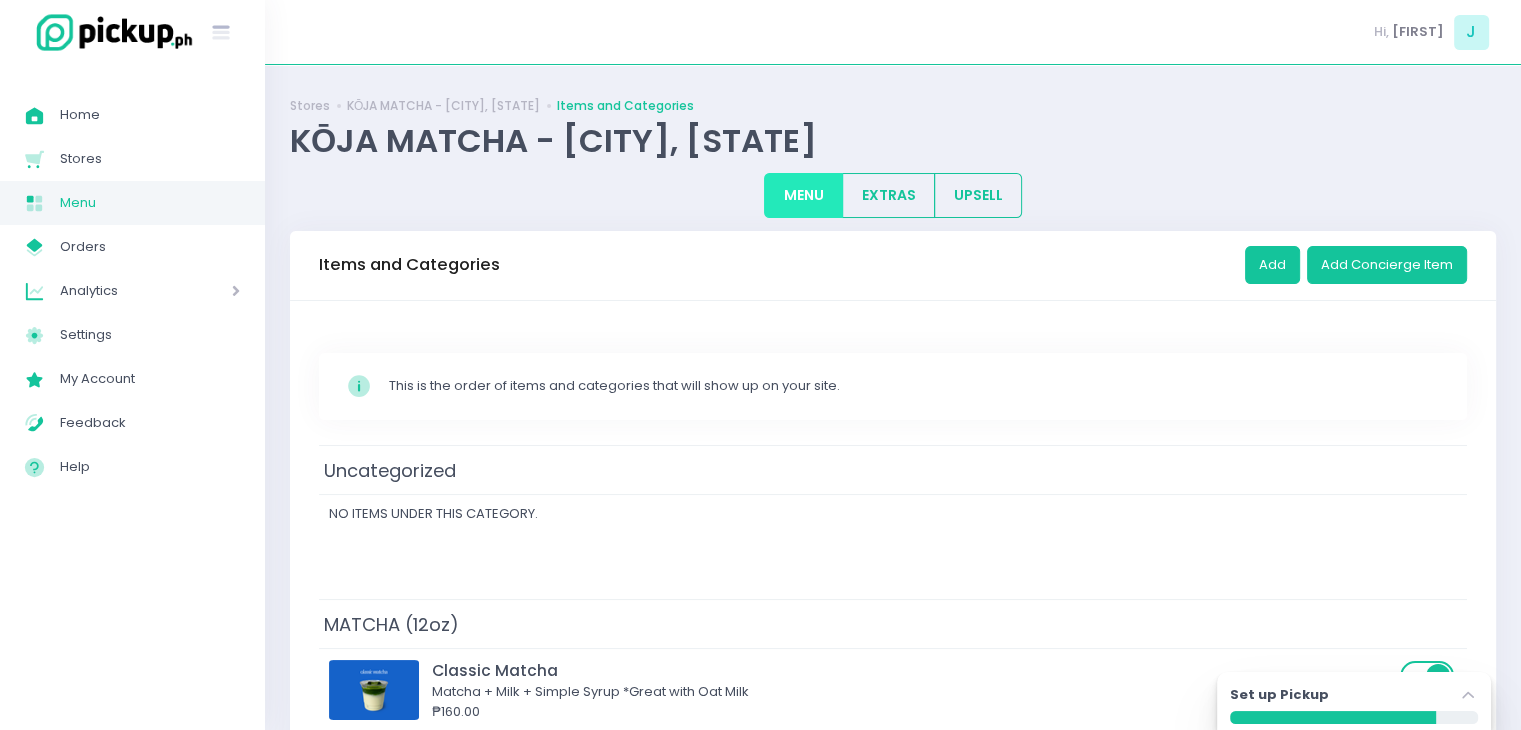 scroll, scrollTop: 200, scrollLeft: 0, axis: vertical 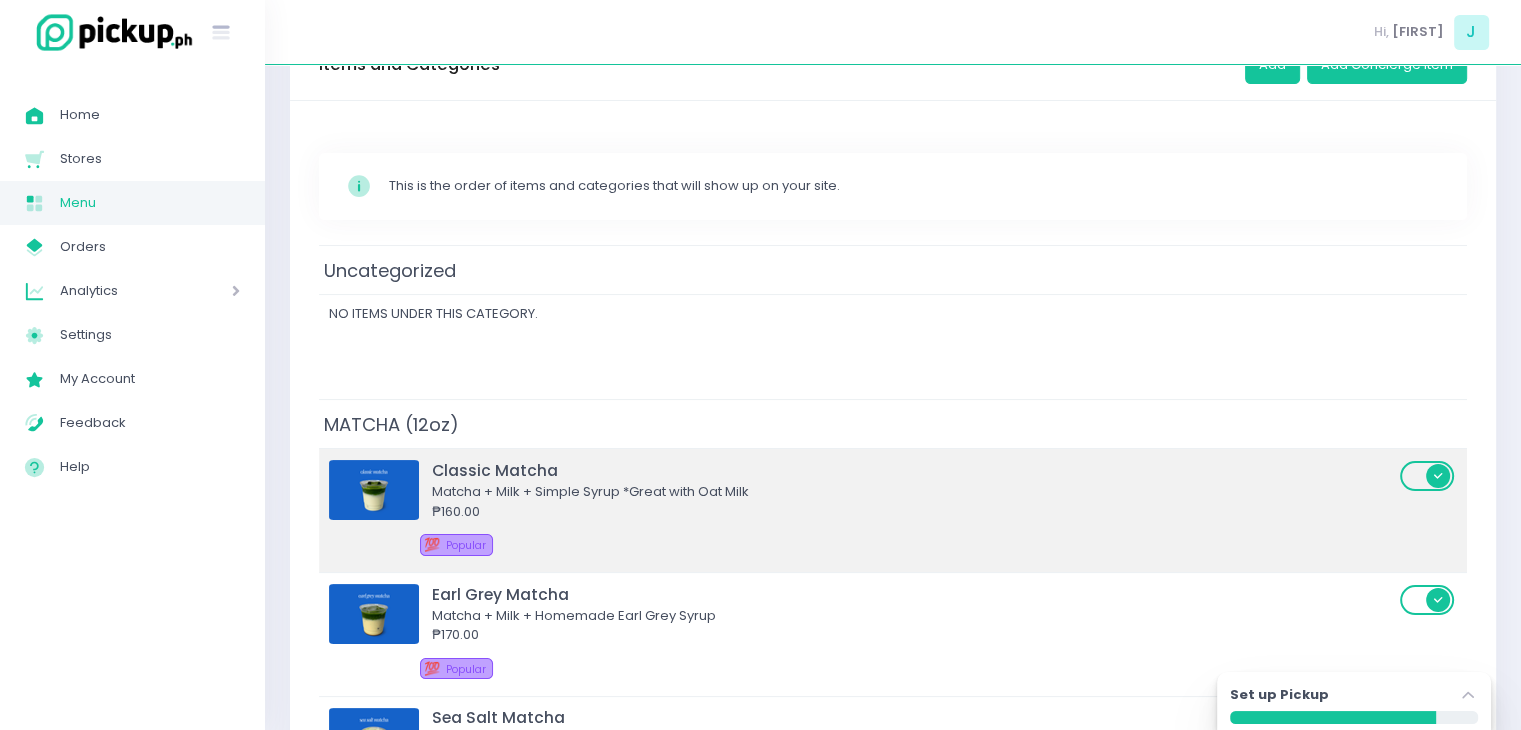 click on "₱160.00" at bounding box center [913, 512] 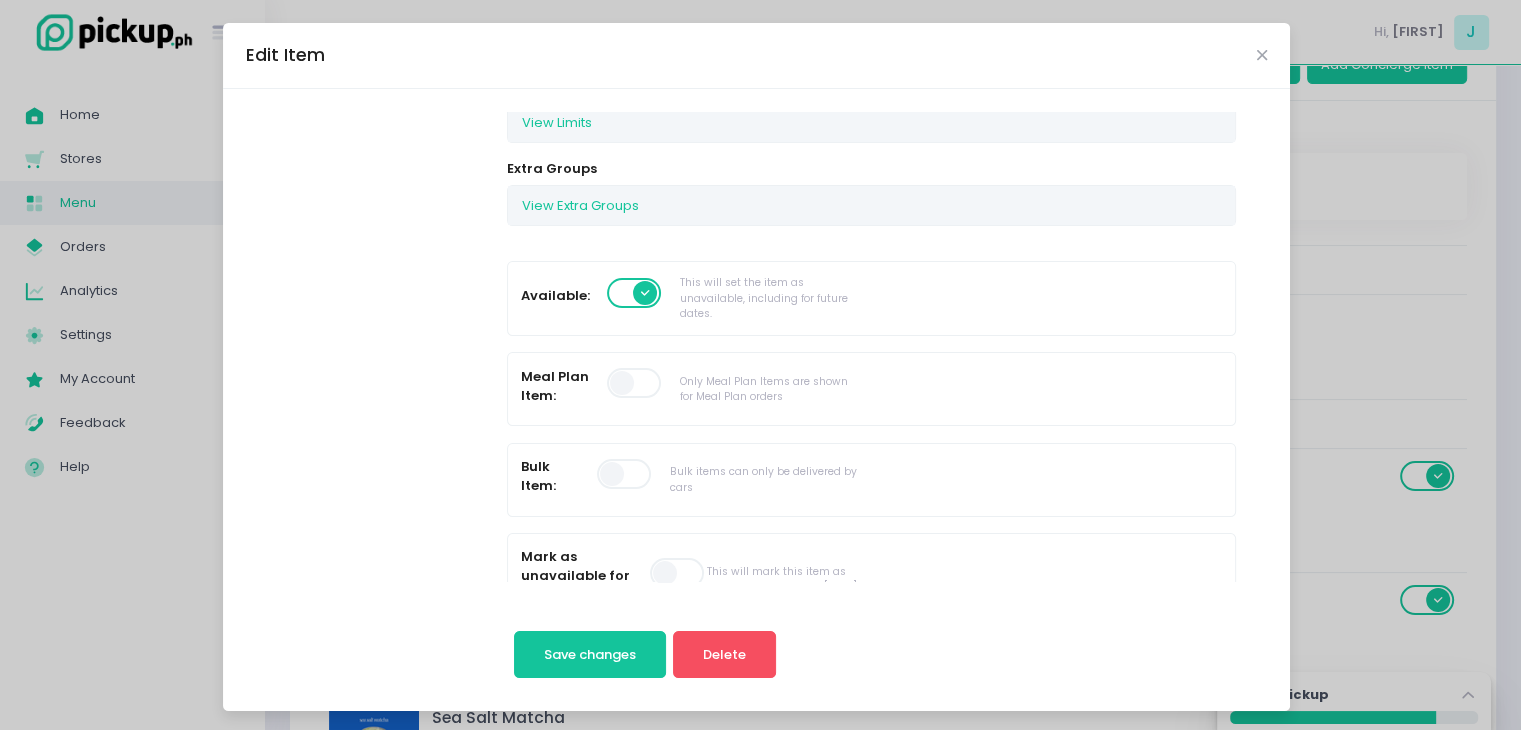scroll, scrollTop: 200, scrollLeft: 0, axis: vertical 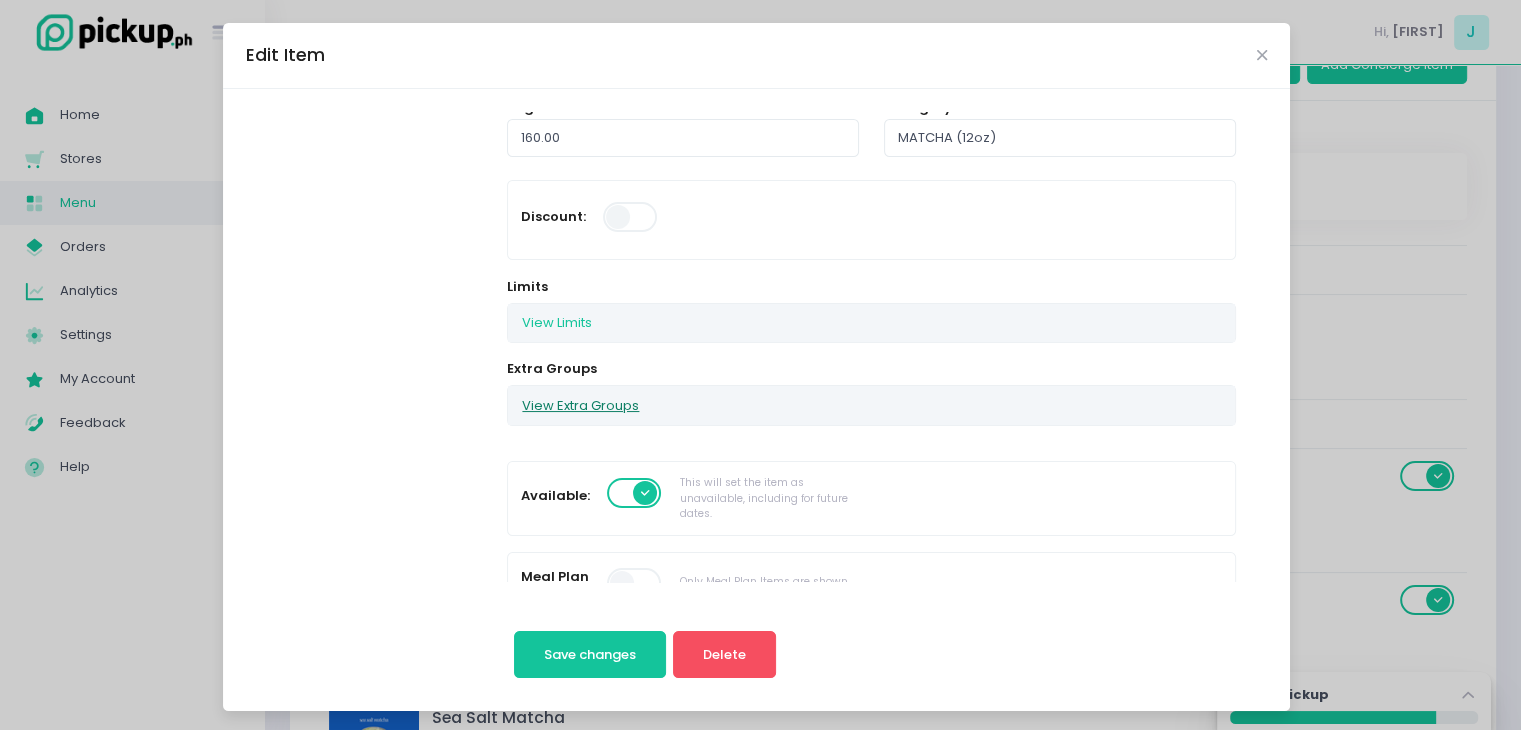 click on "View Extra Groups" at bounding box center [580, 405] 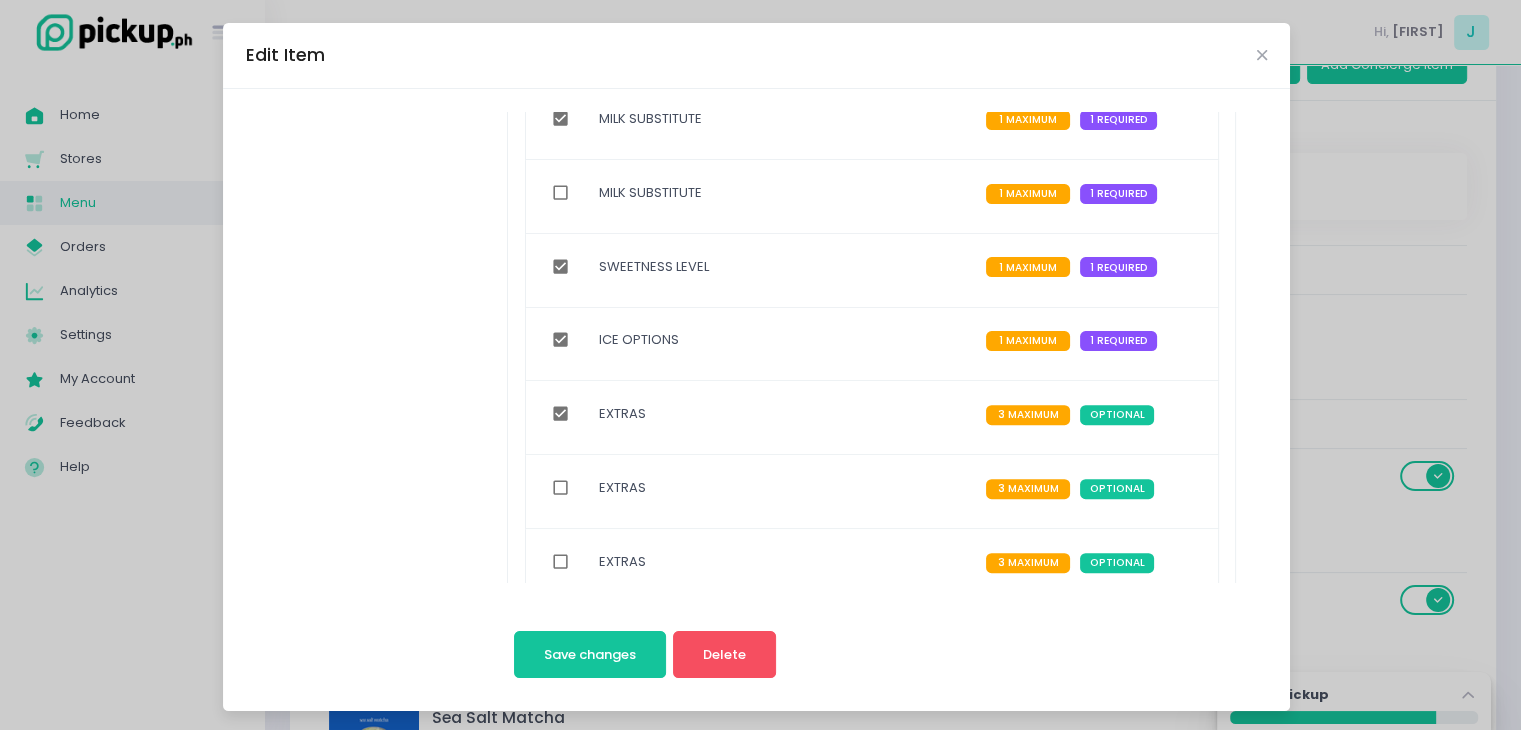 scroll, scrollTop: 800, scrollLeft: 0, axis: vertical 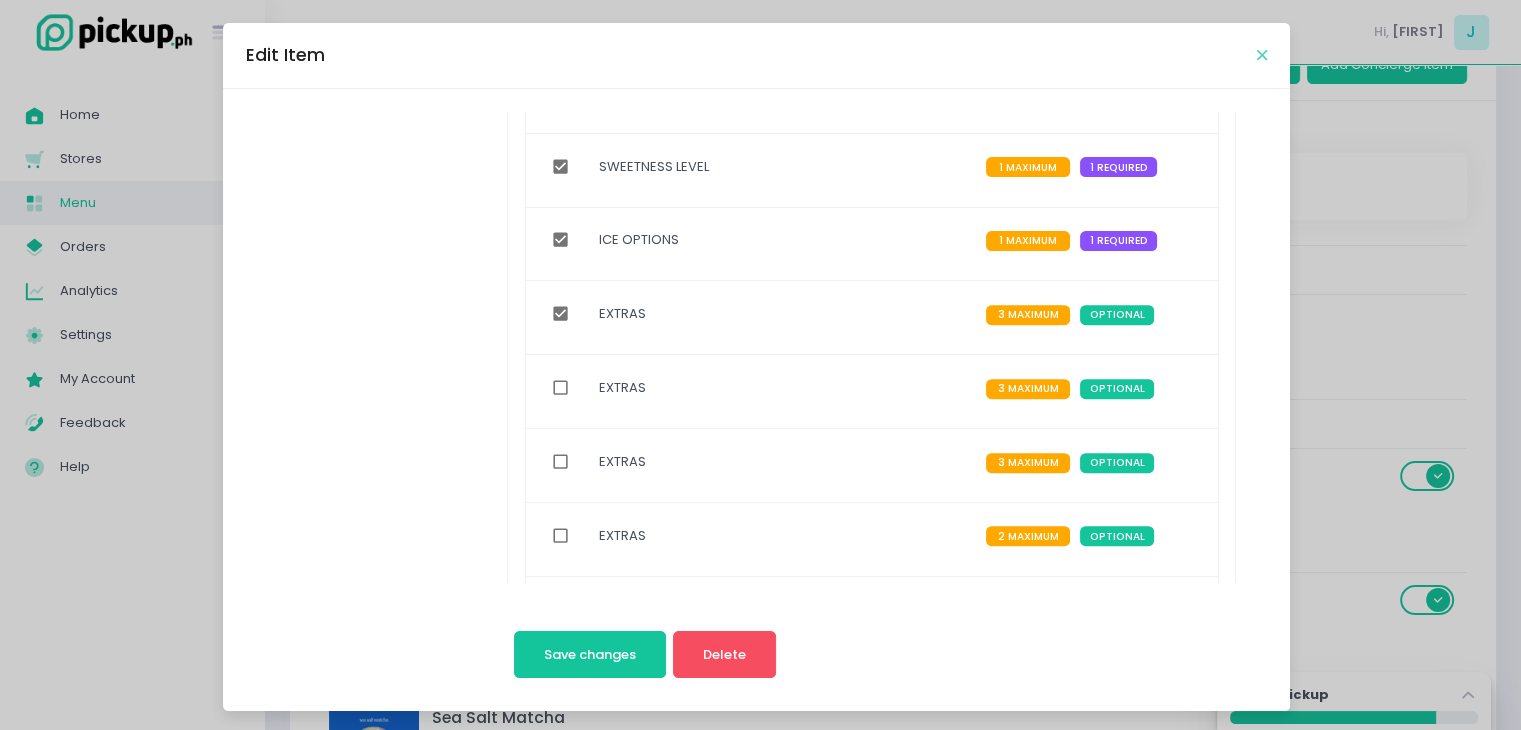 click at bounding box center (1262, 55) 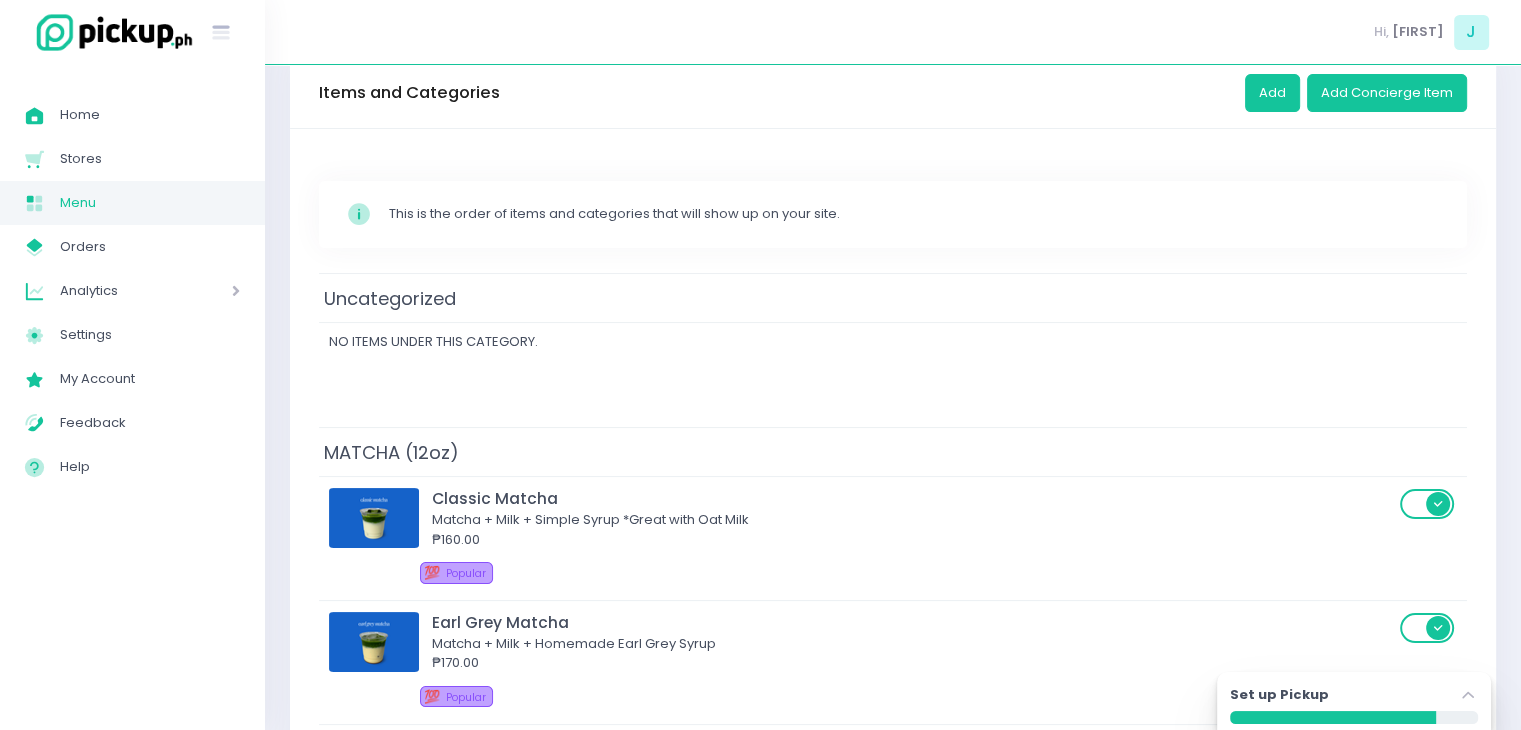 scroll, scrollTop: 0, scrollLeft: 0, axis: both 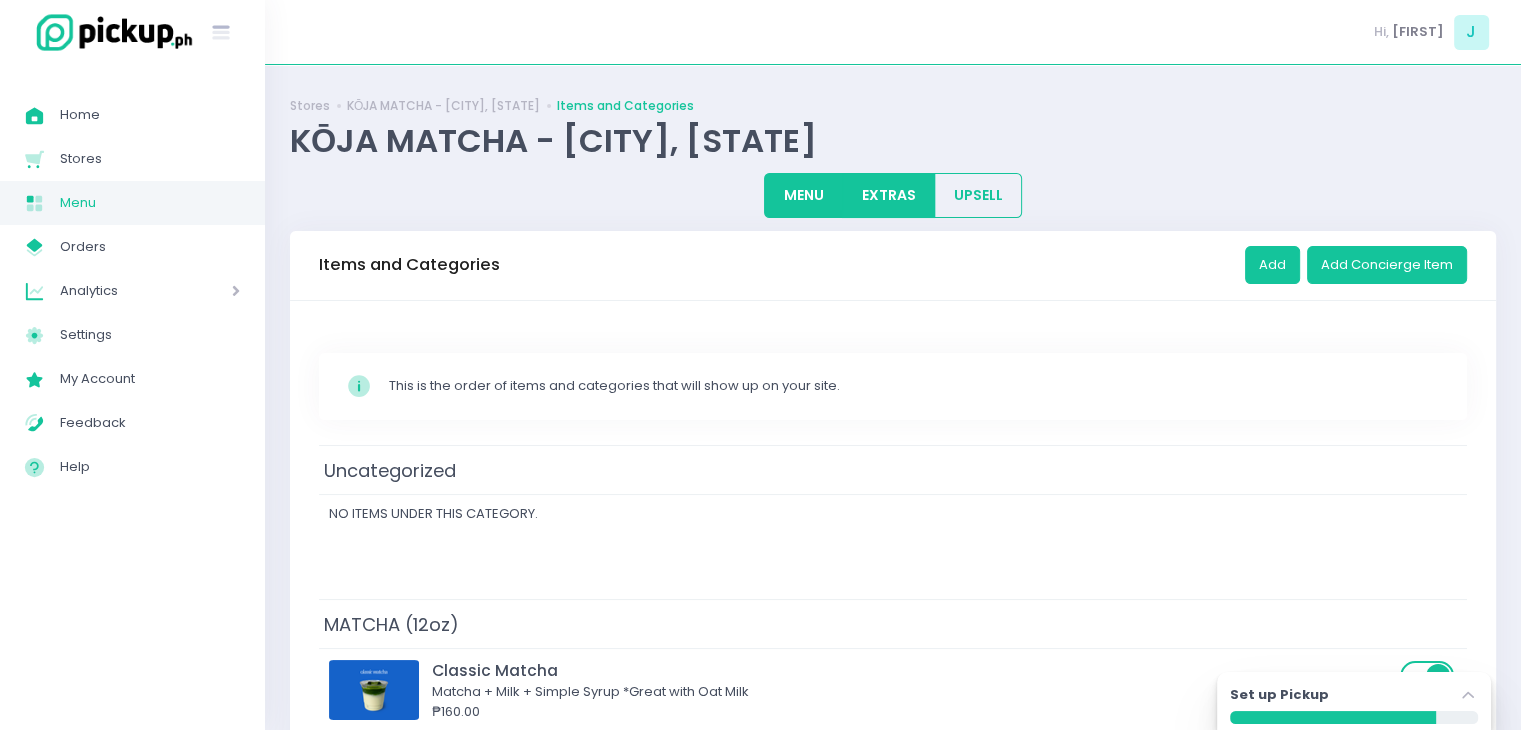 click on "EXTRAS" at bounding box center (888, 195) 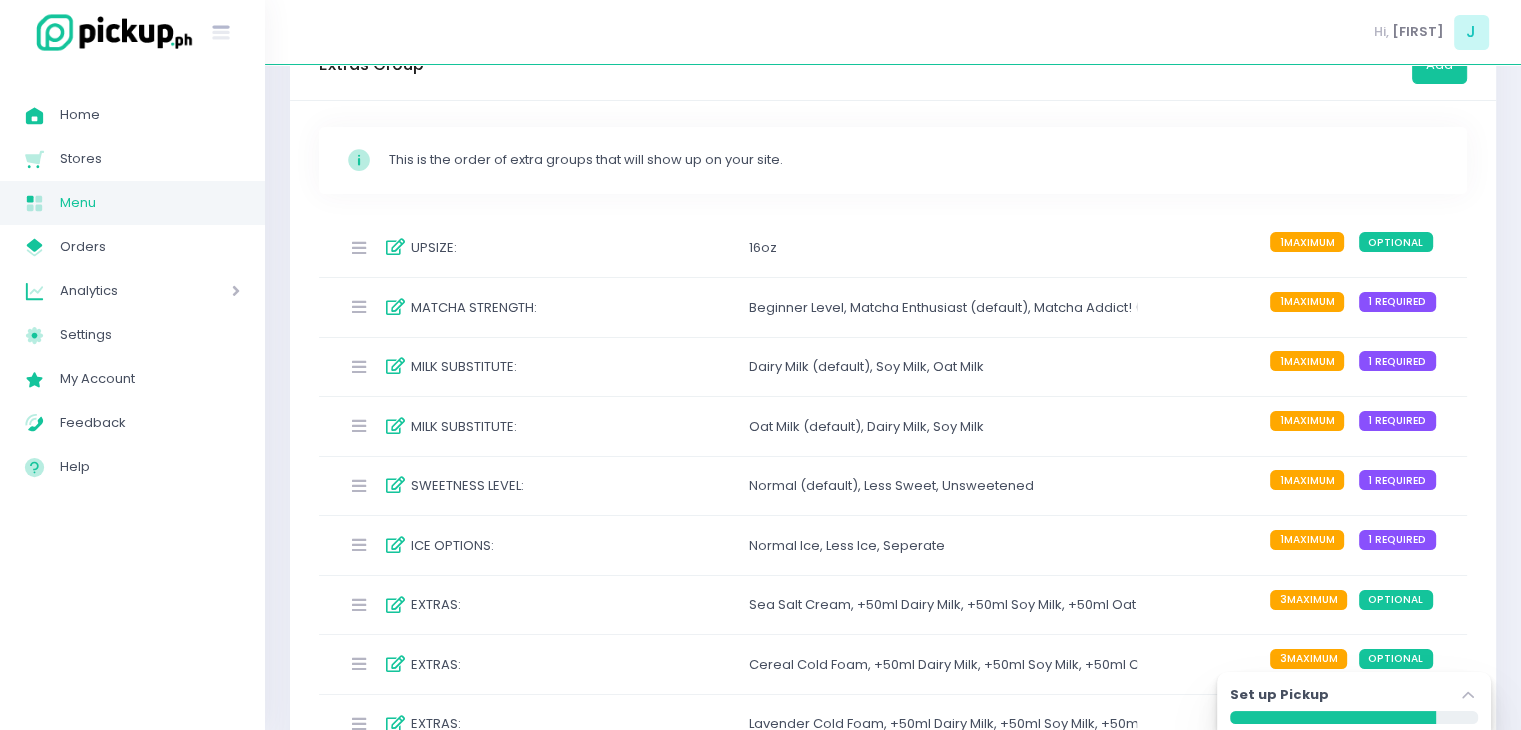 scroll, scrollTop: 300, scrollLeft: 0, axis: vertical 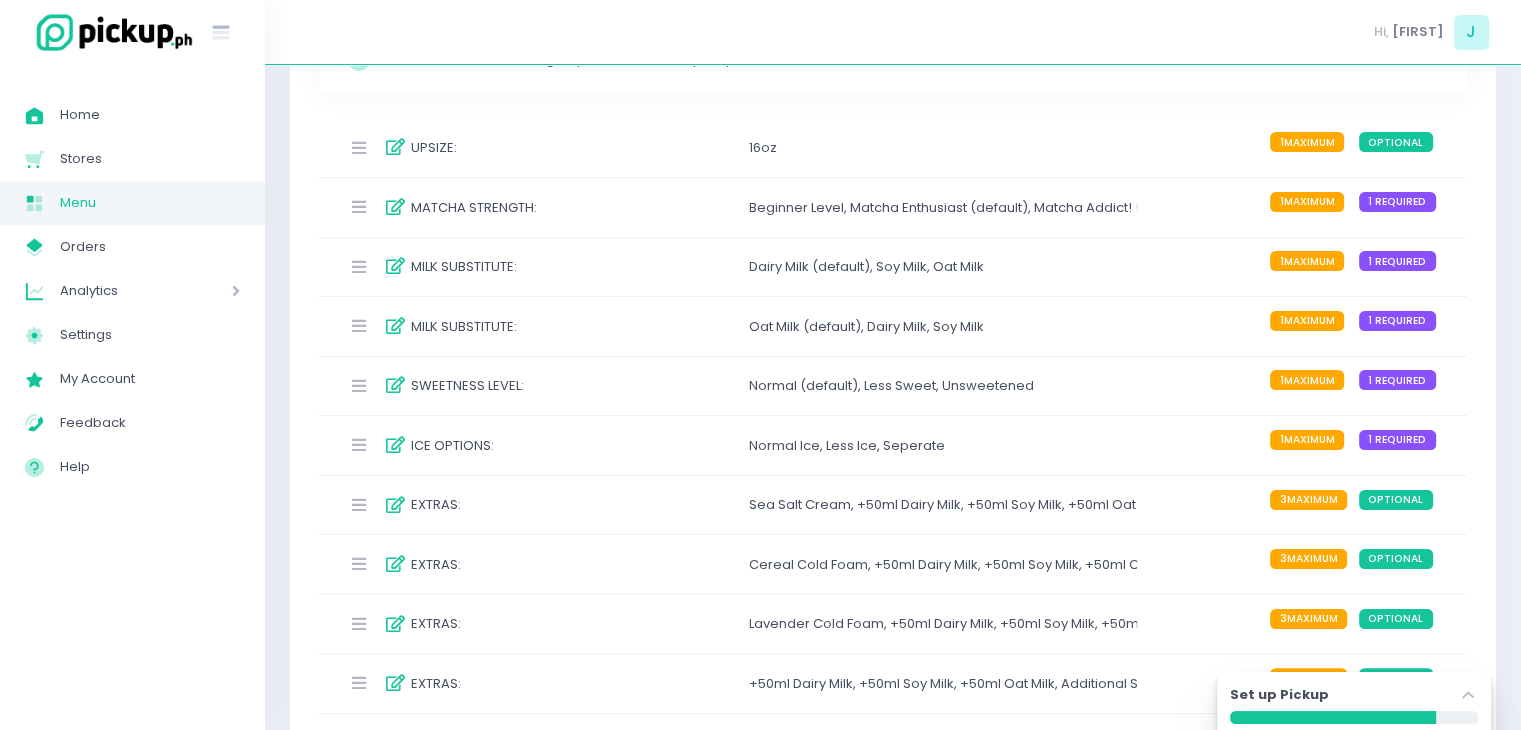click on "Sea Salt Cream ,   +50ml Dairy Milk ,   +50ml Soy Milk ,   +50ml Oat Milk ,   Additional Sweetener" at bounding box center [943, 505] 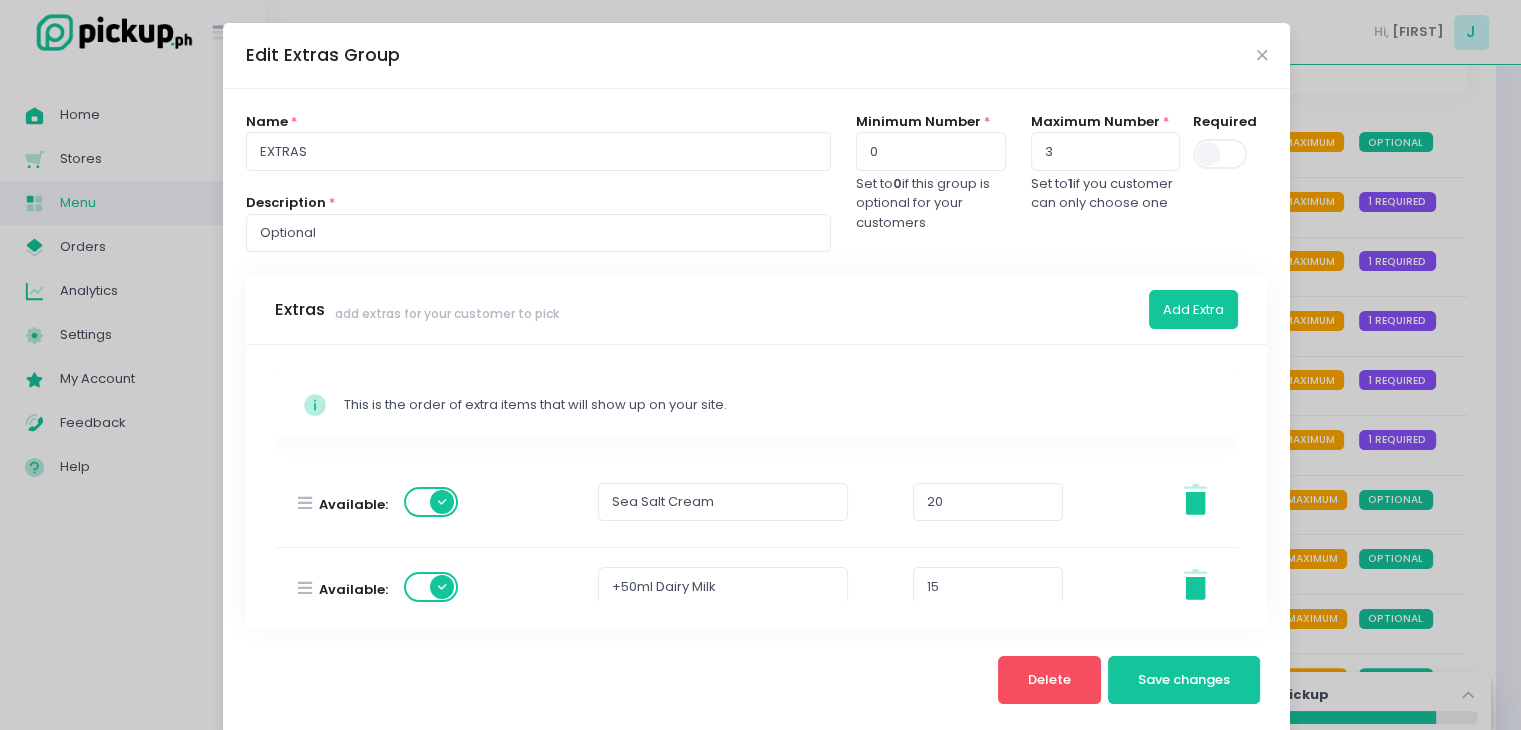 scroll, scrollTop: 285, scrollLeft: 0, axis: vertical 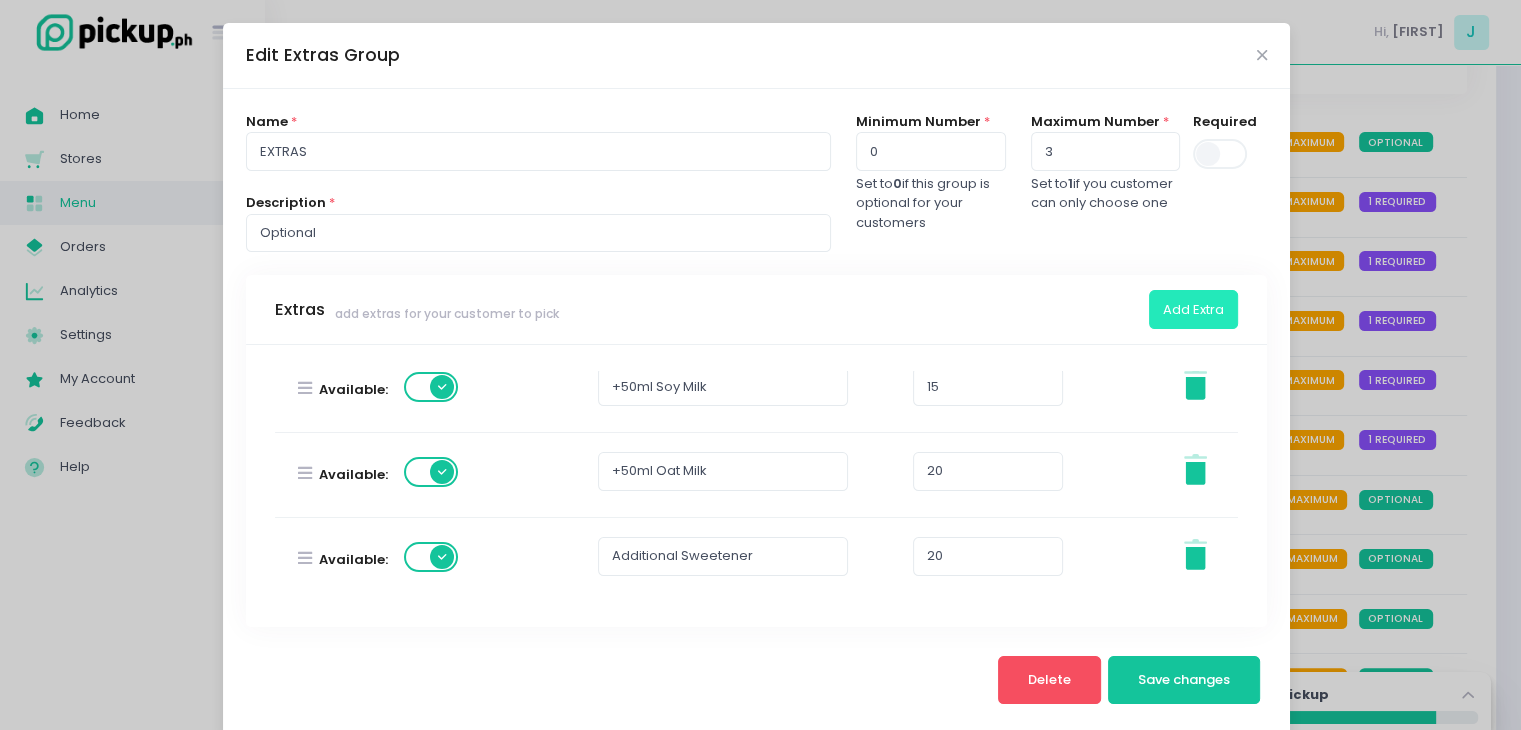 click on "Add Extra" at bounding box center (1193, 309) 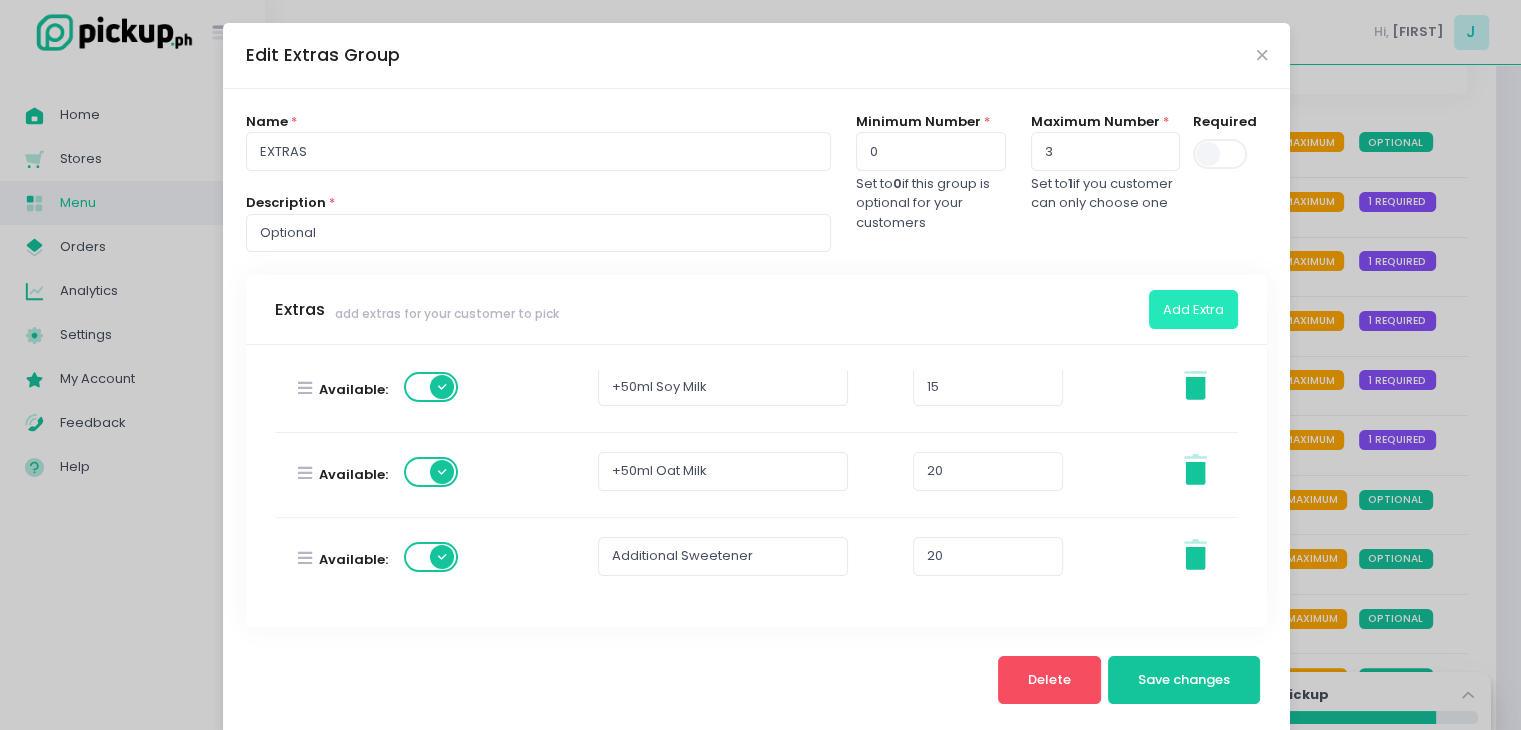 scroll, scrollTop: 389, scrollLeft: 0, axis: vertical 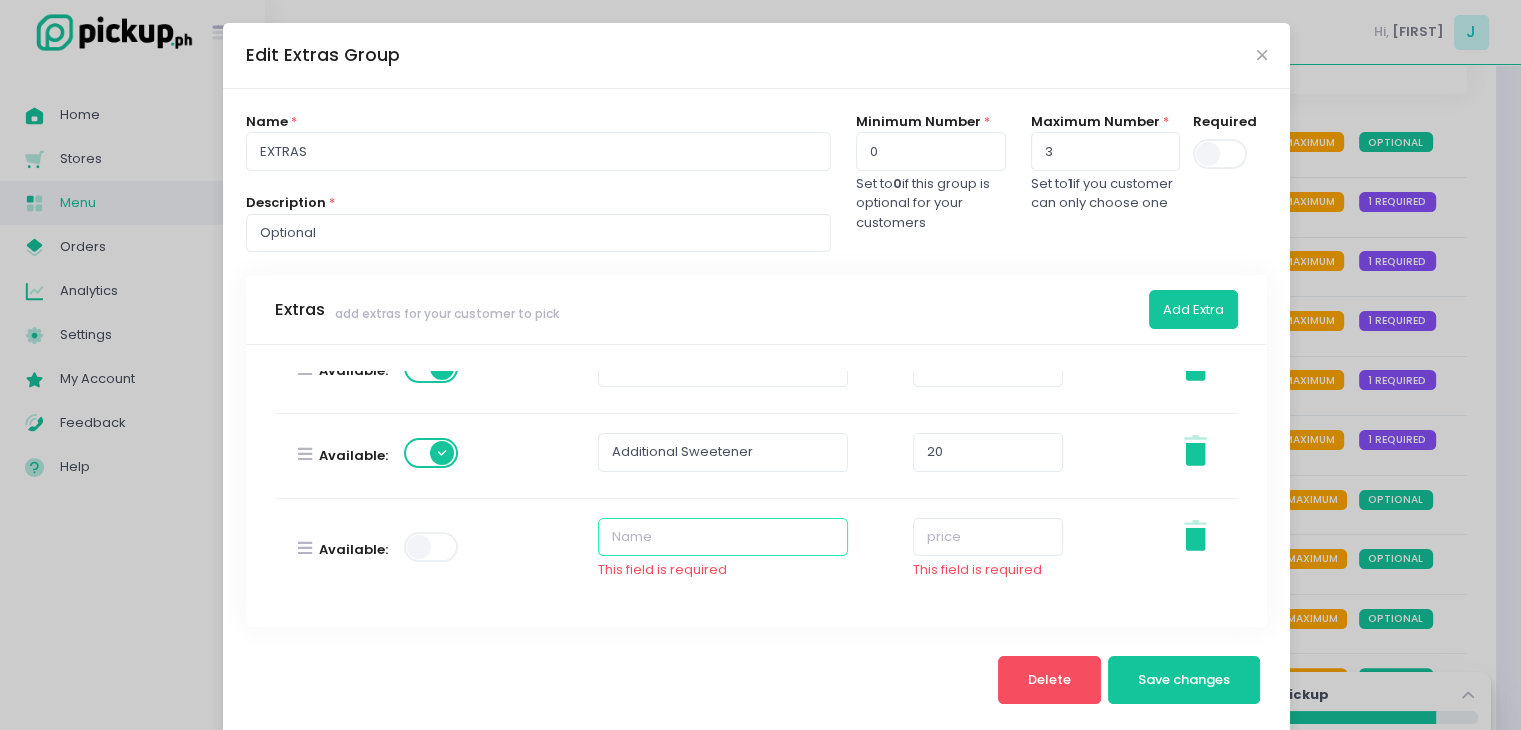 drag, startPoint x: 696, startPoint y: 532, endPoint x: 679, endPoint y: 531, distance: 17.029387 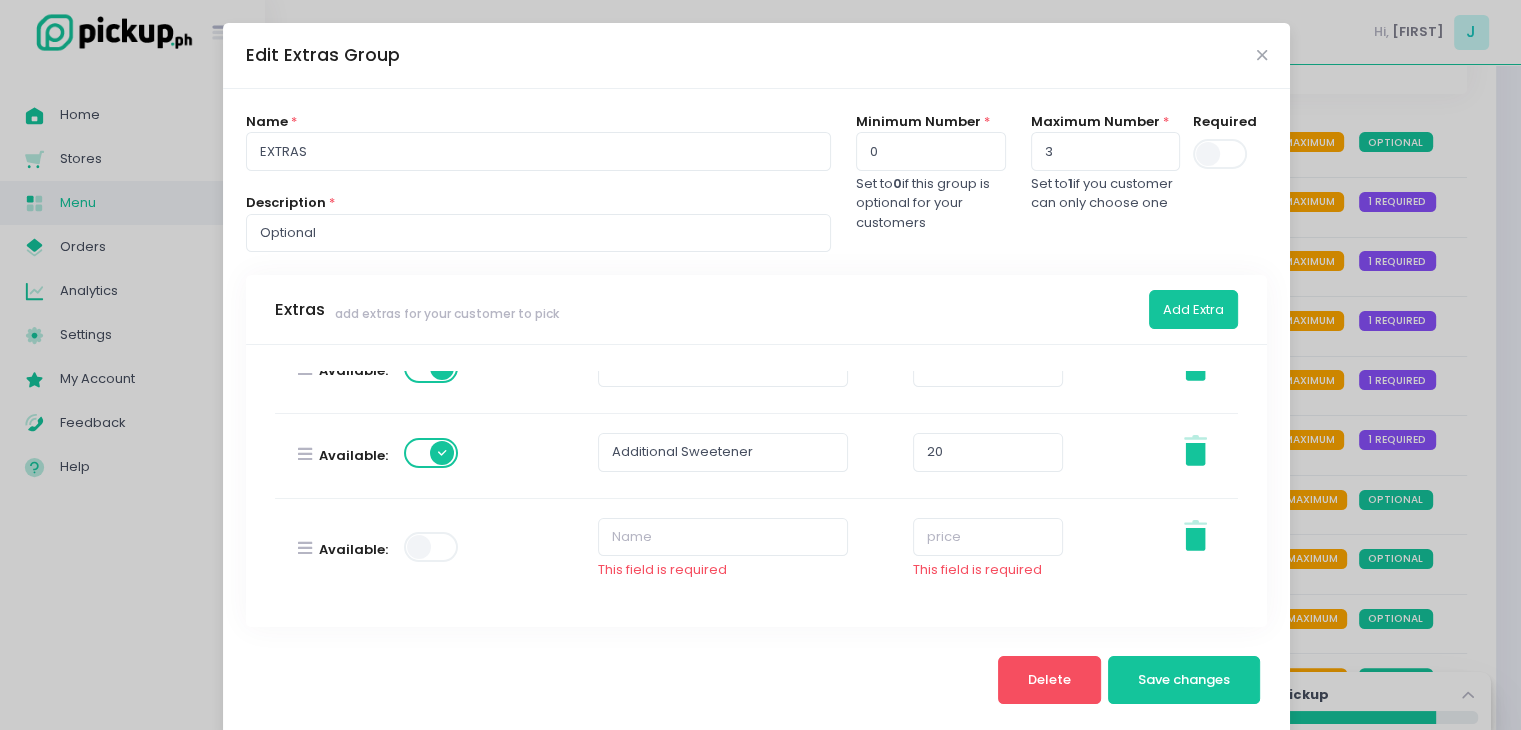 click at bounding box center [432, 547] 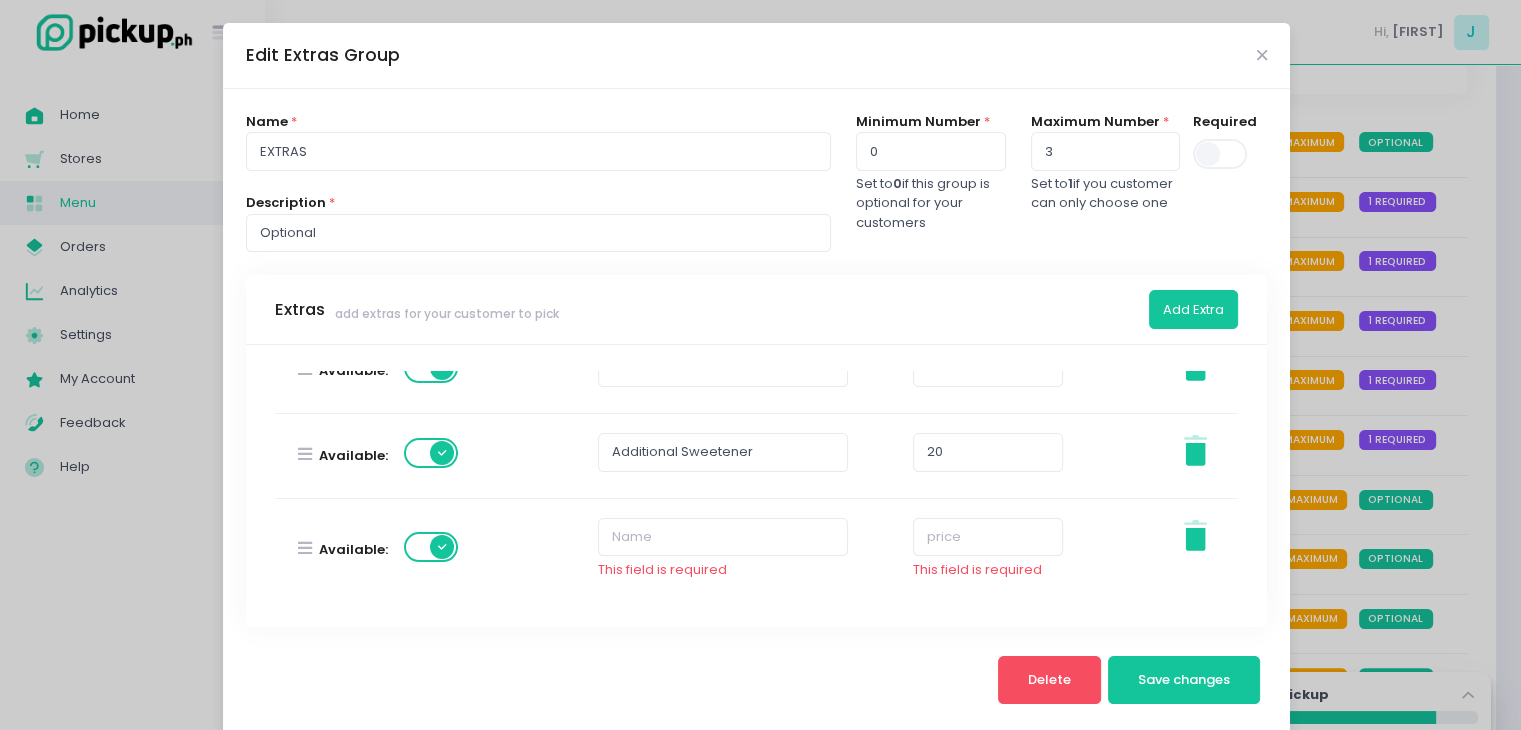 scroll, scrollTop: 28, scrollLeft: 0, axis: vertical 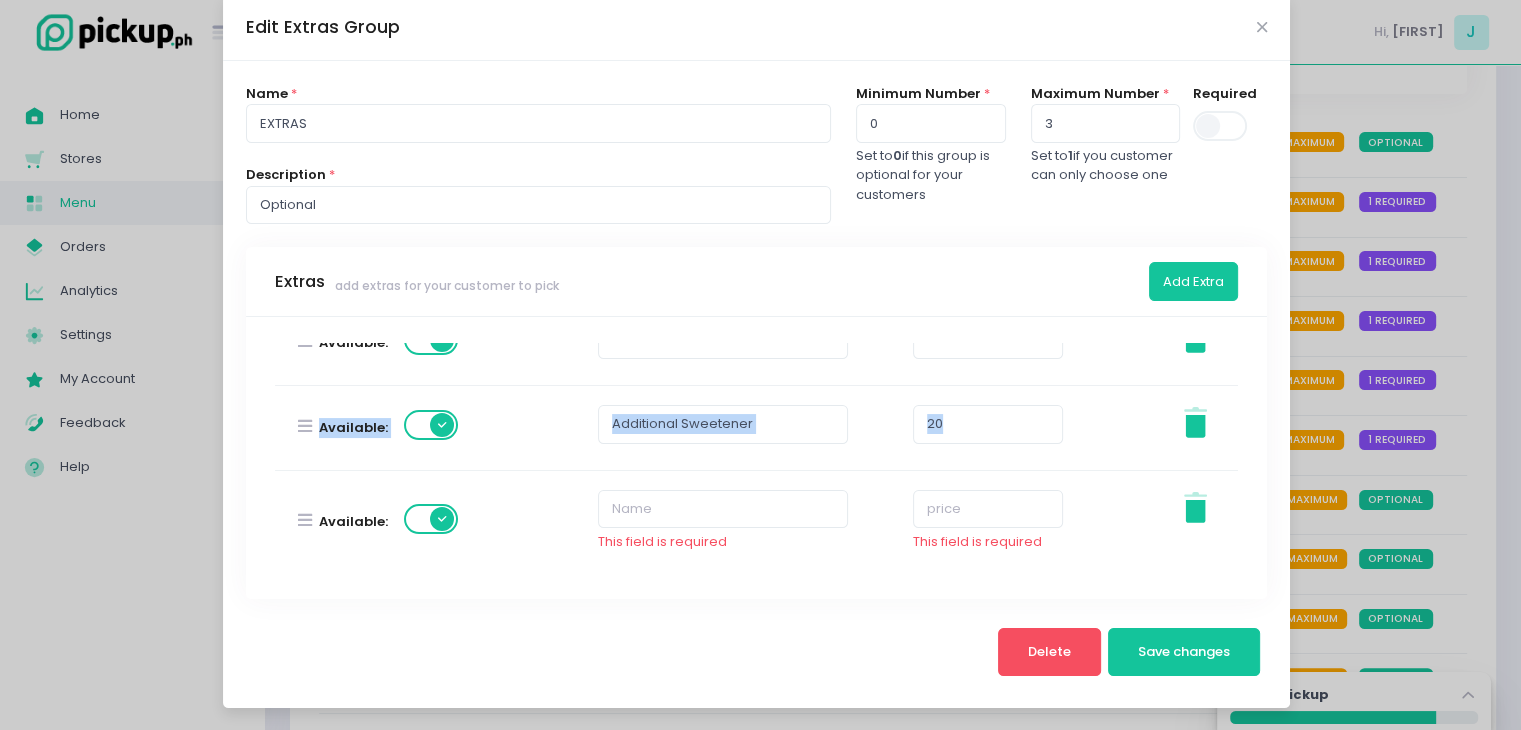 drag, startPoint x: 301, startPoint y: 519, endPoint x: 301, endPoint y: 493, distance: 26 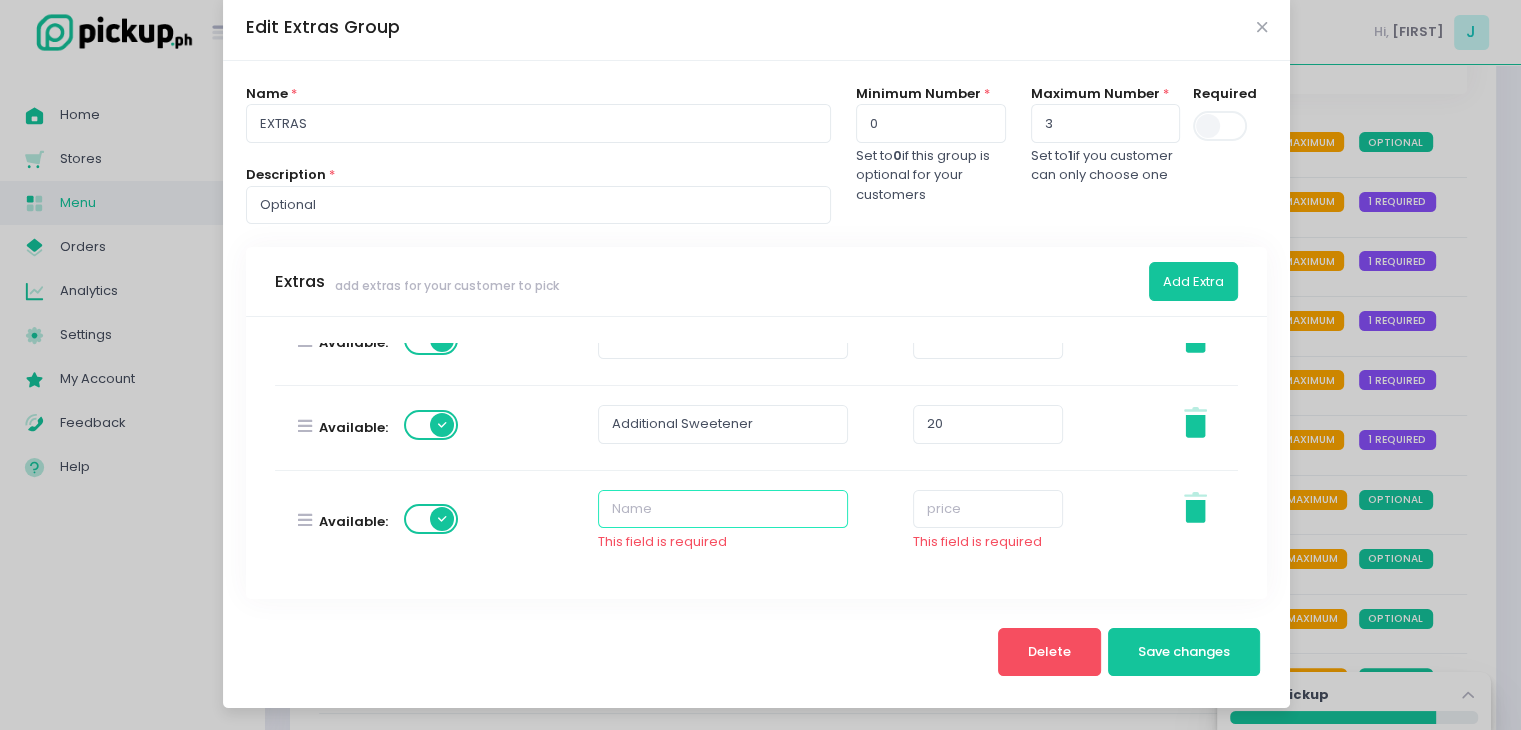 click at bounding box center [723, 509] 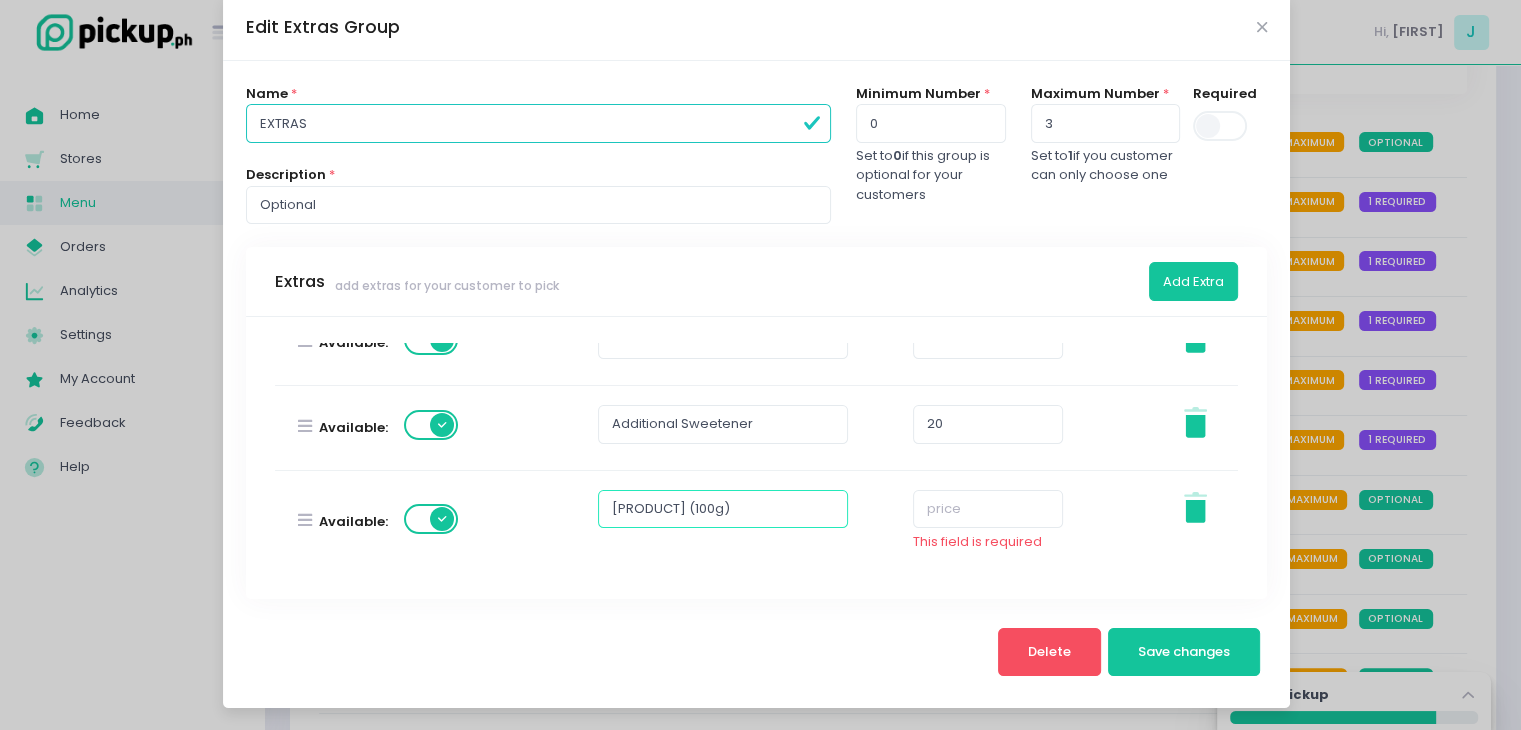 type on "[PRODUCT] (100g)" 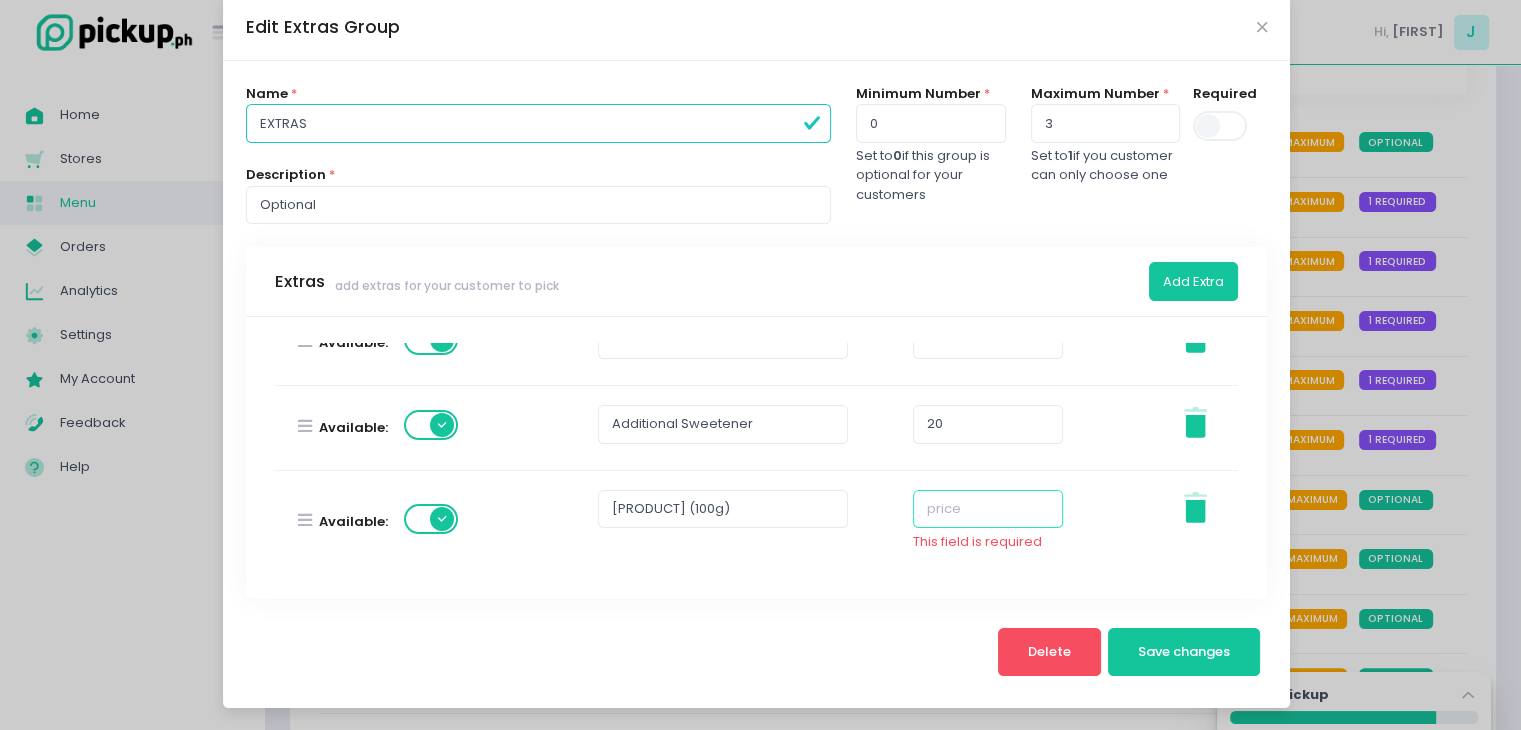 click at bounding box center [988, 509] 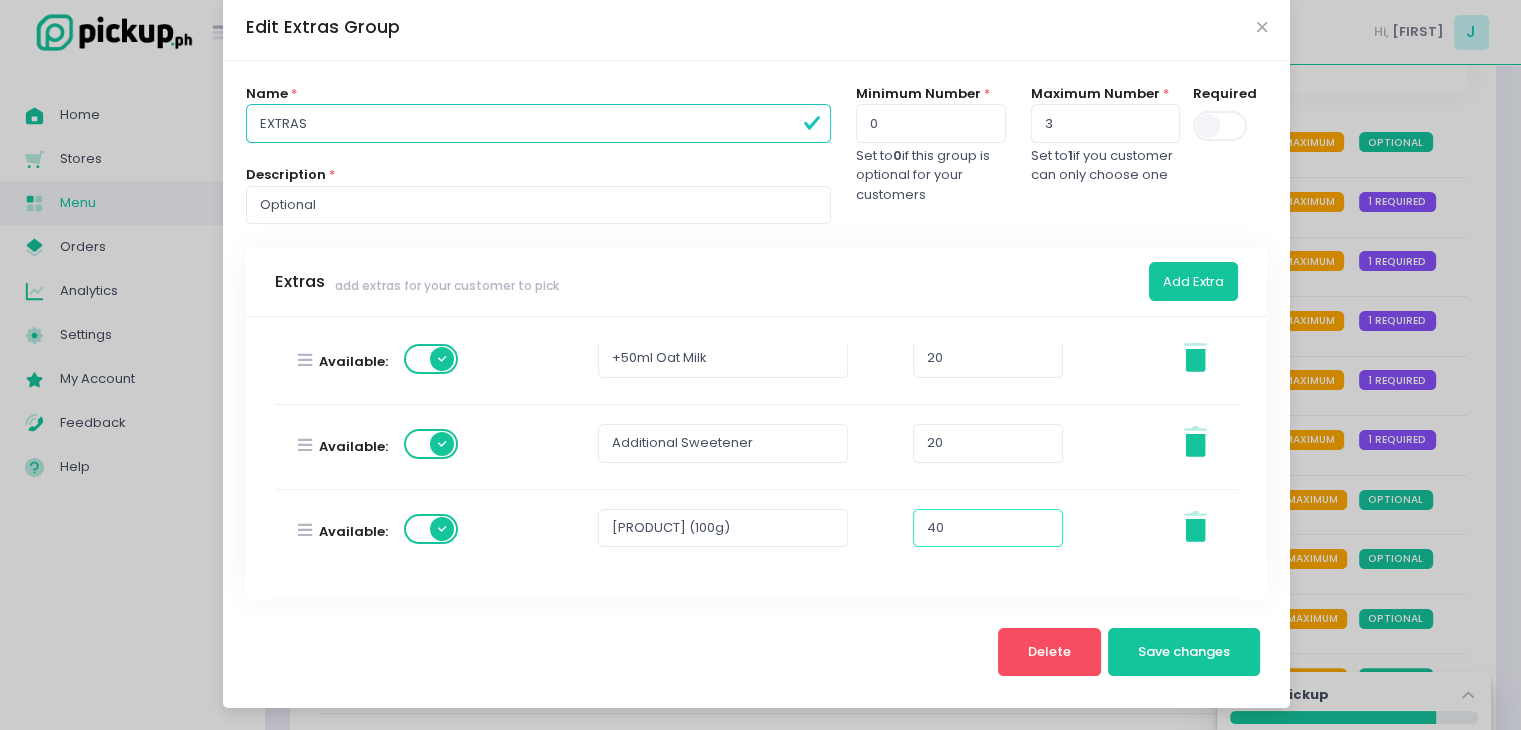 scroll, scrollTop: 270, scrollLeft: 0, axis: vertical 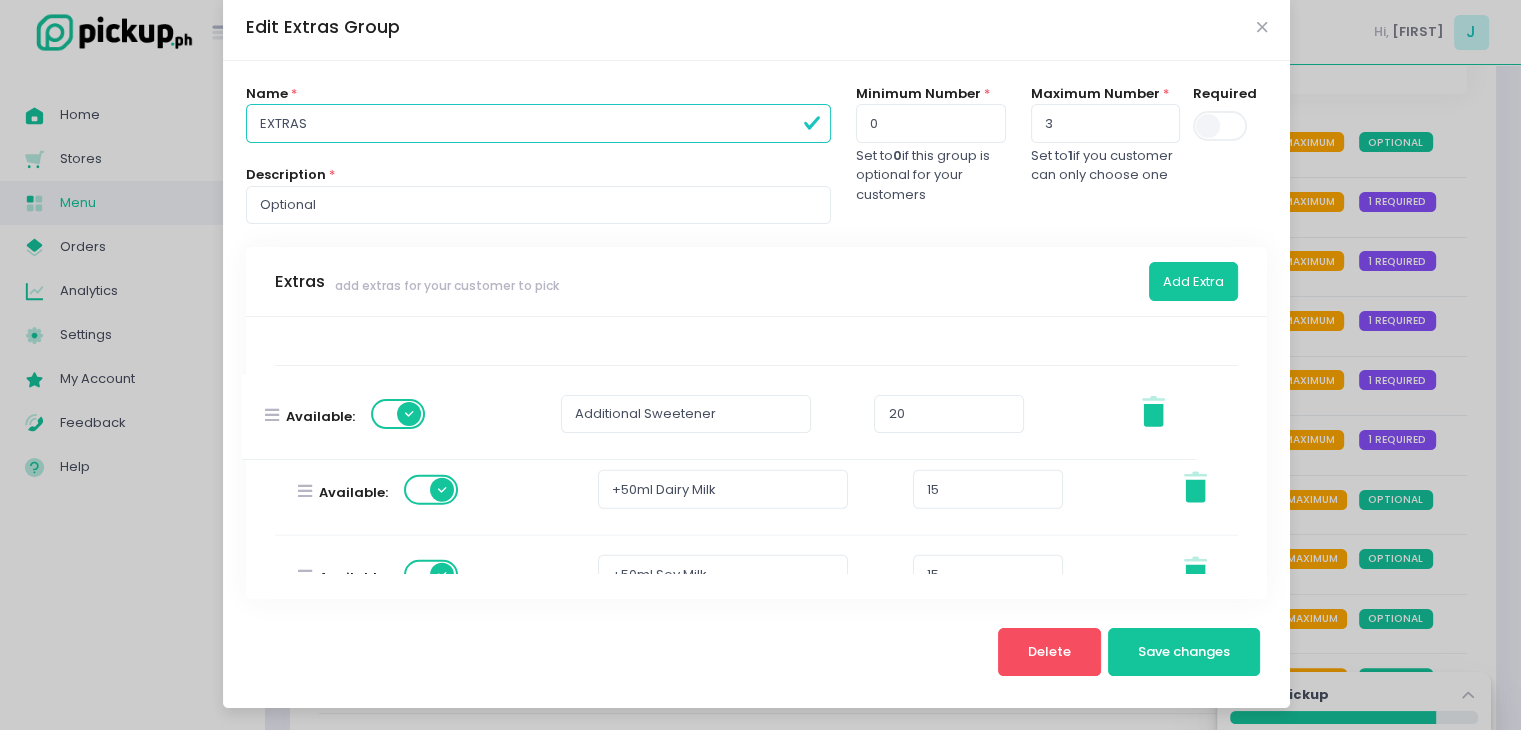 drag, startPoint x: 300, startPoint y: 543, endPoint x: 276, endPoint y: 410, distance: 135.14807 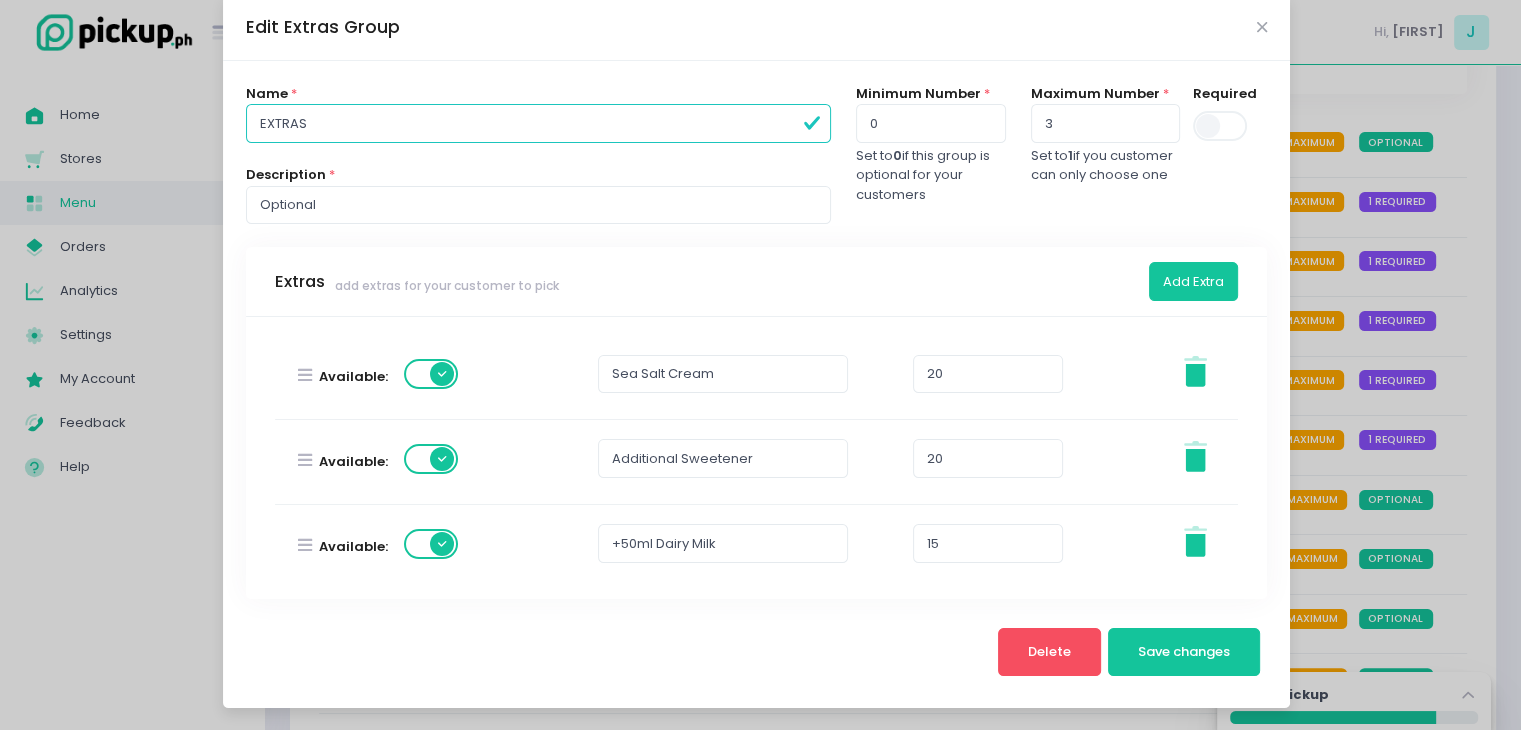 scroll, scrollTop: 369, scrollLeft: 0, axis: vertical 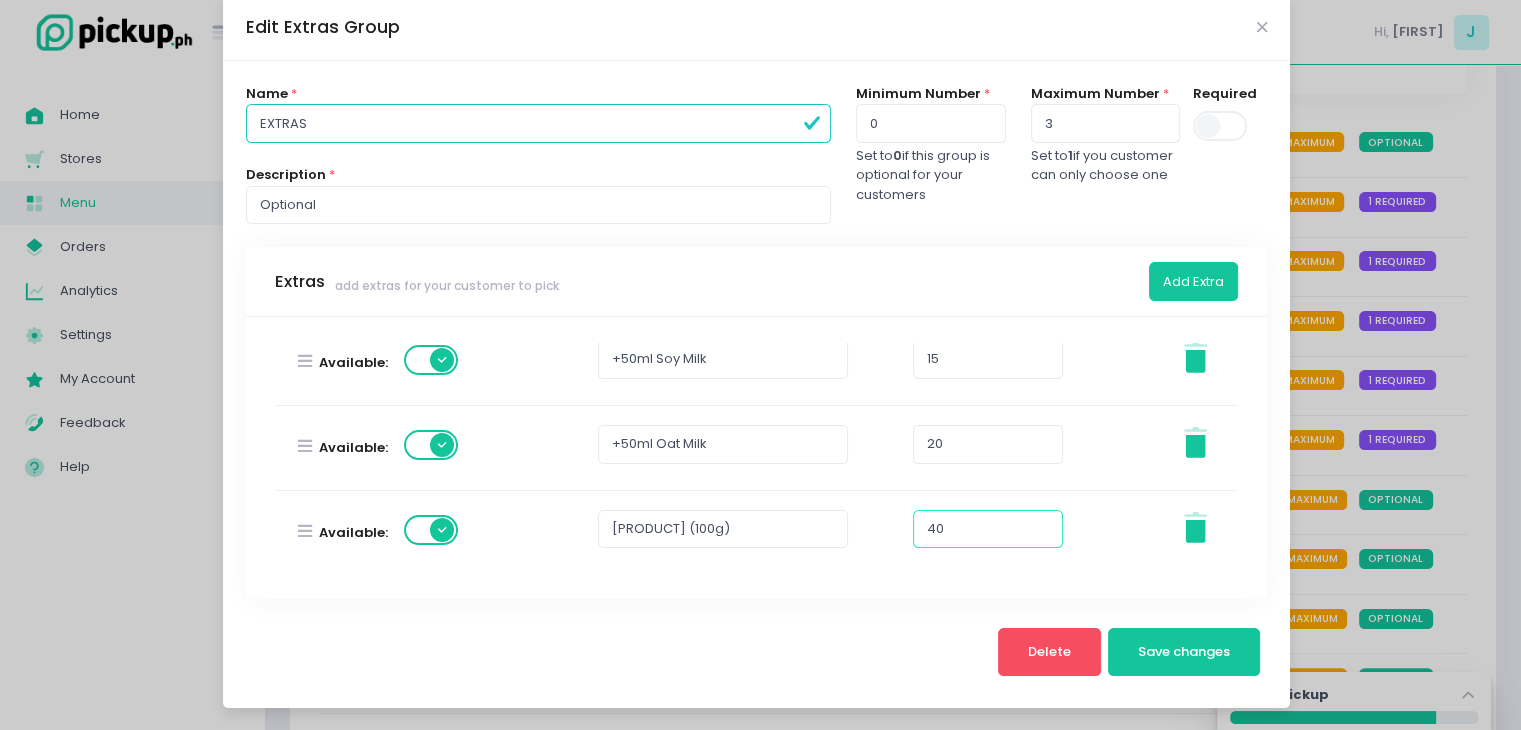 type on "40" 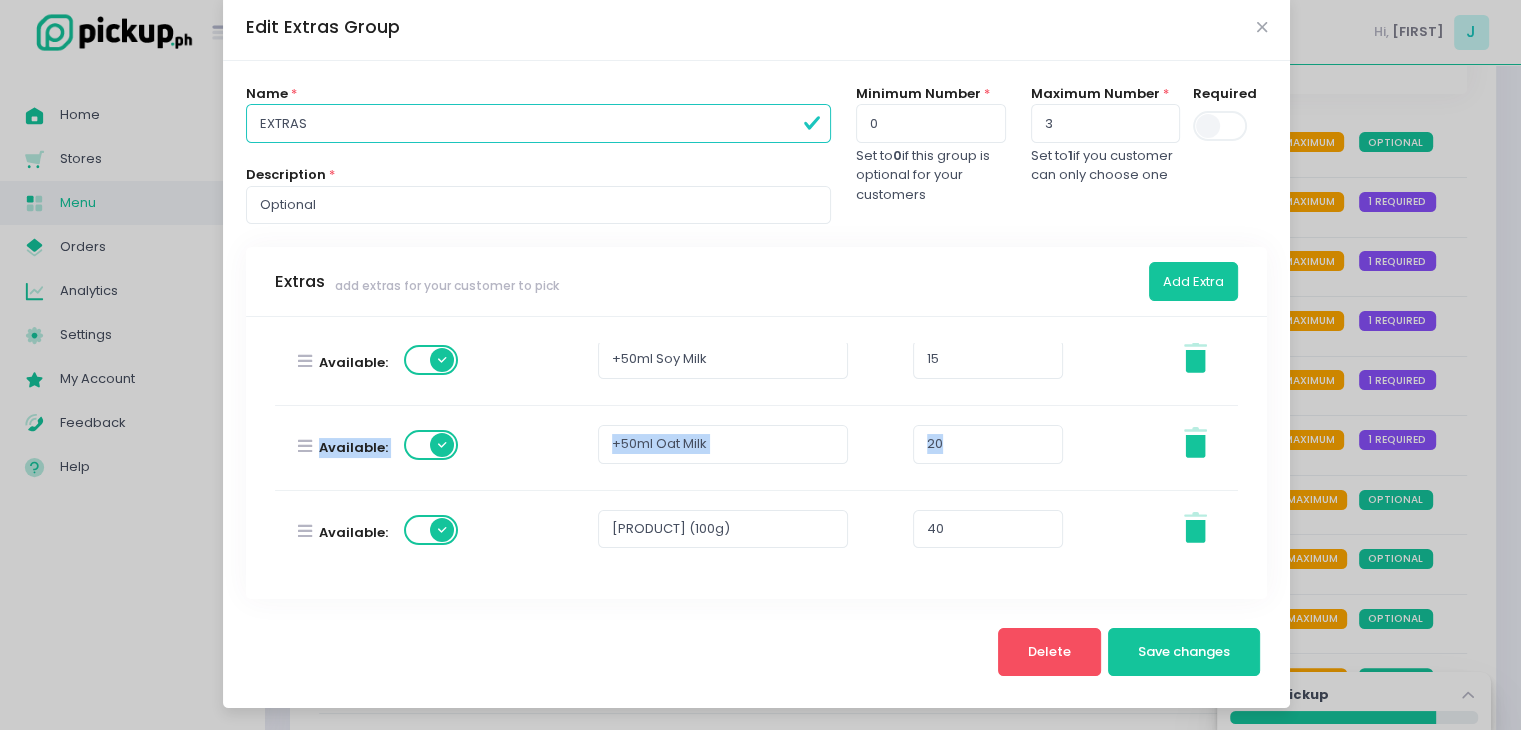 drag, startPoint x: 300, startPoint y: 531, endPoint x: 310, endPoint y: 456, distance: 75.66373 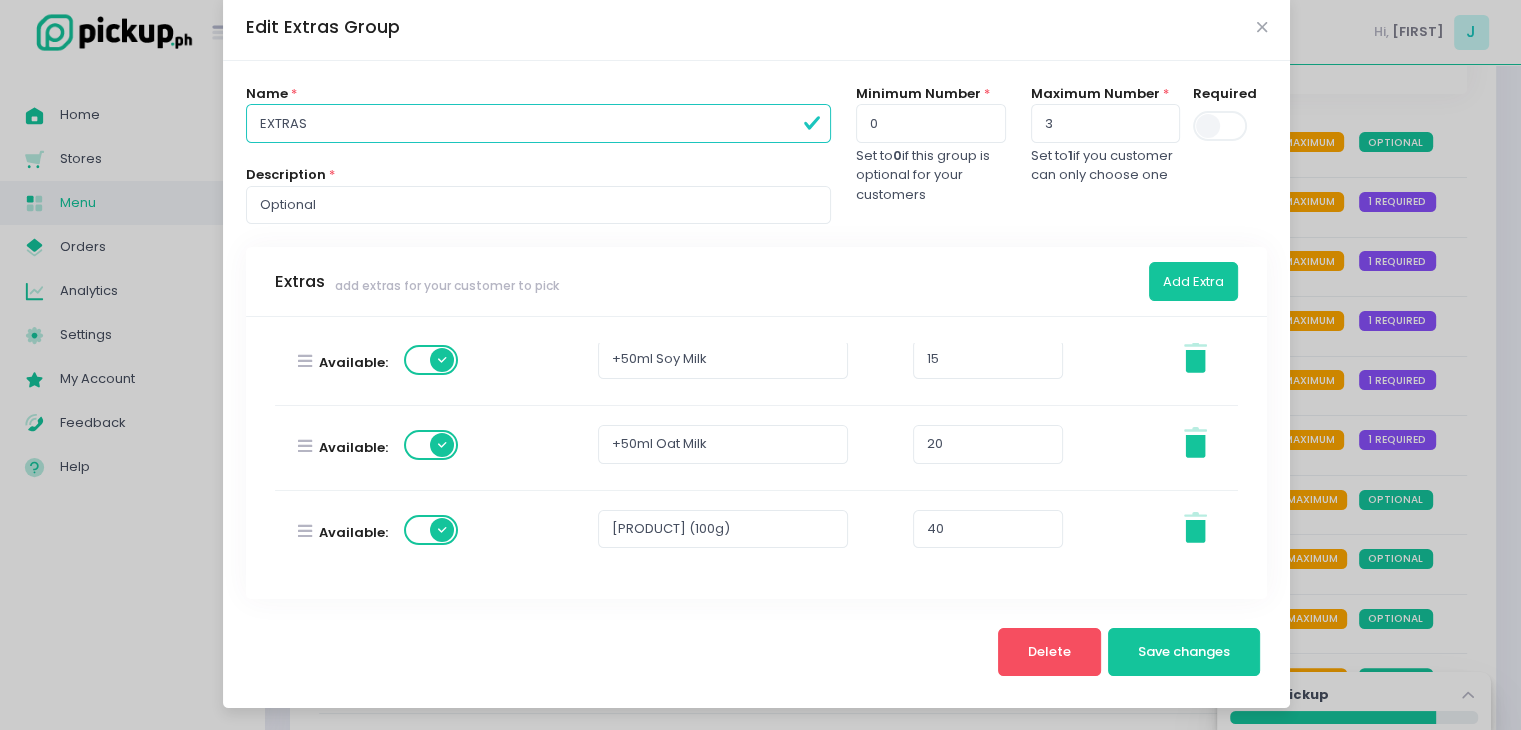 drag, startPoint x: 304, startPoint y: 532, endPoint x: 300, endPoint y: 495, distance: 37.215588 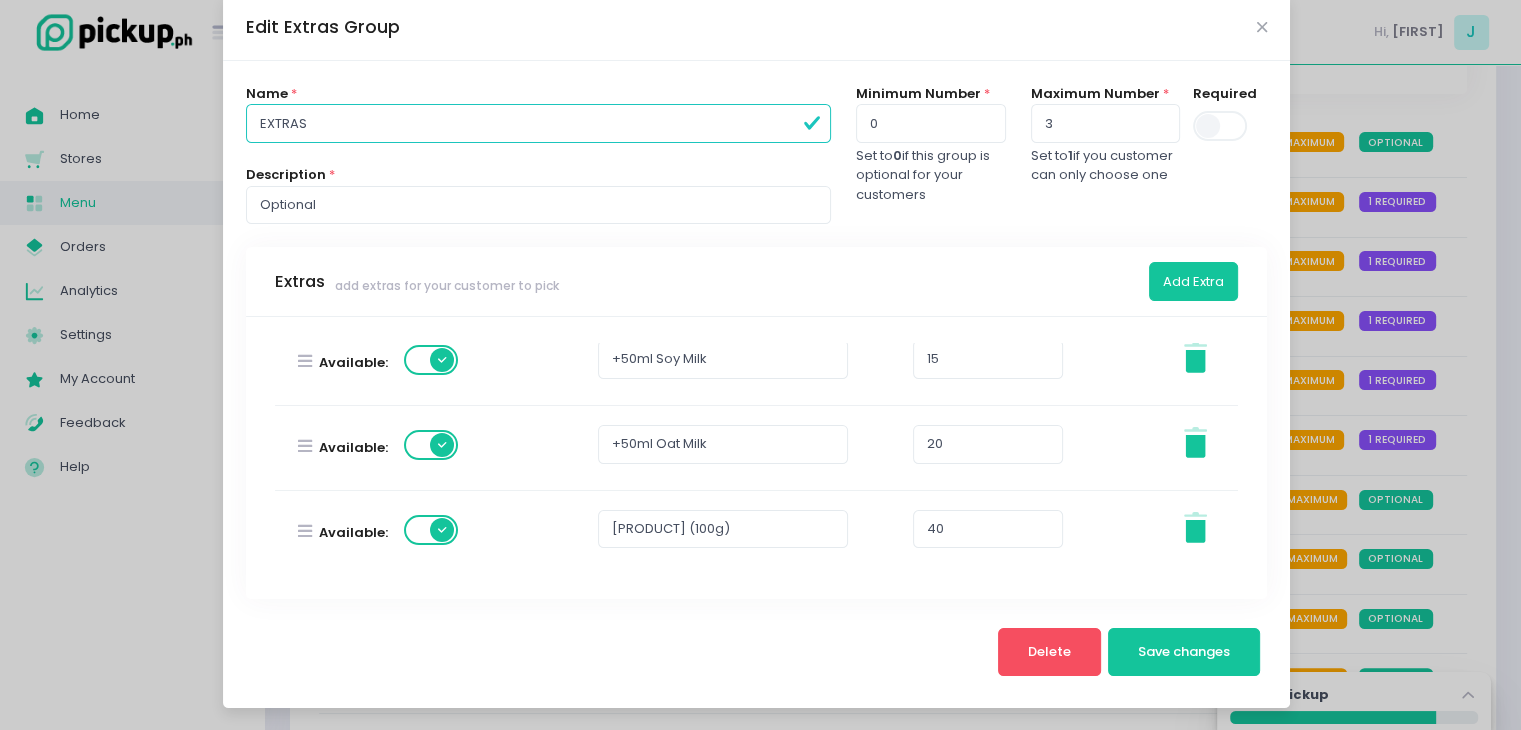 click on "Available:" at bounding box center (380, 533) 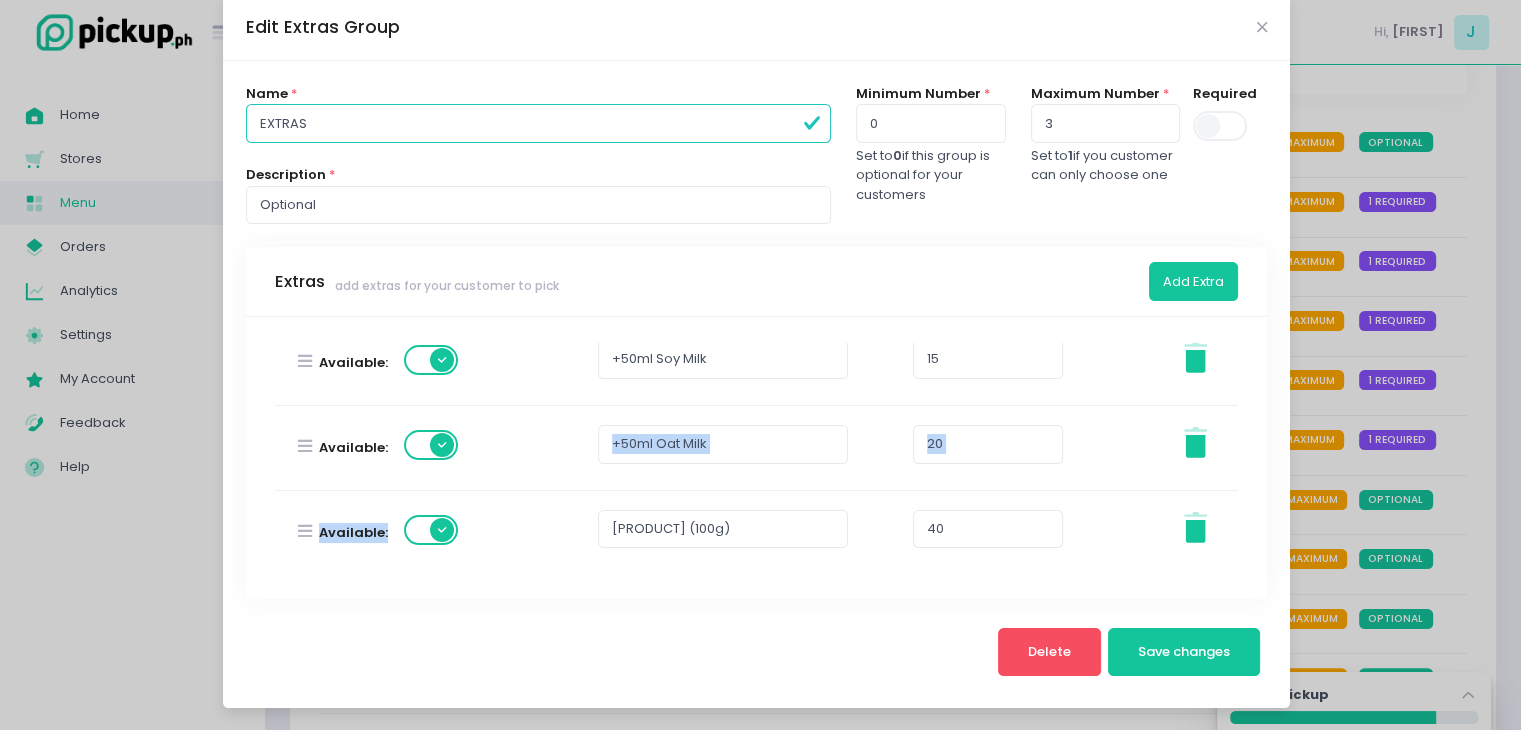 drag, startPoint x: 524, startPoint y: 524, endPoint x: 544, endPoint y: 455, distance: 71.8401 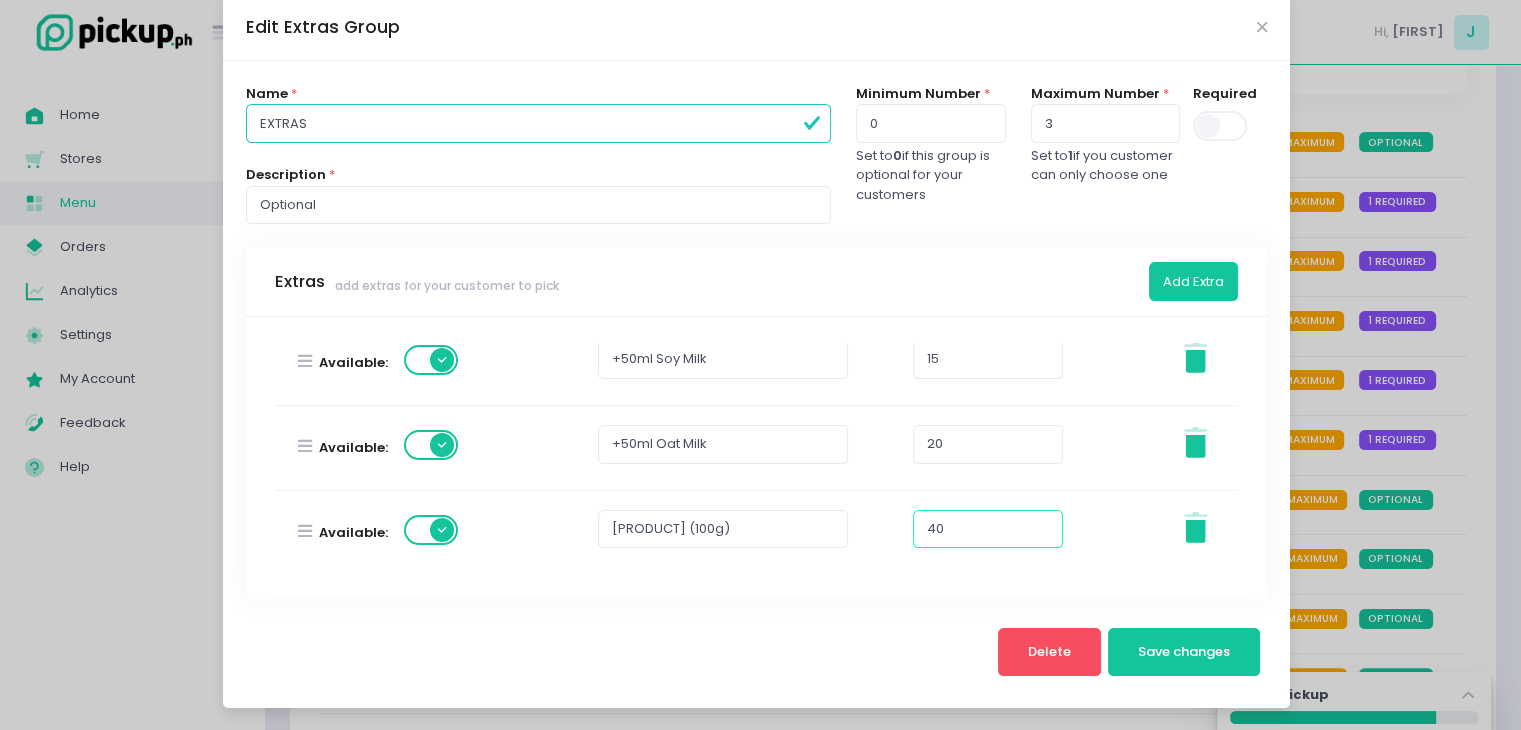 click on "40" at bounding box center (988, 529) 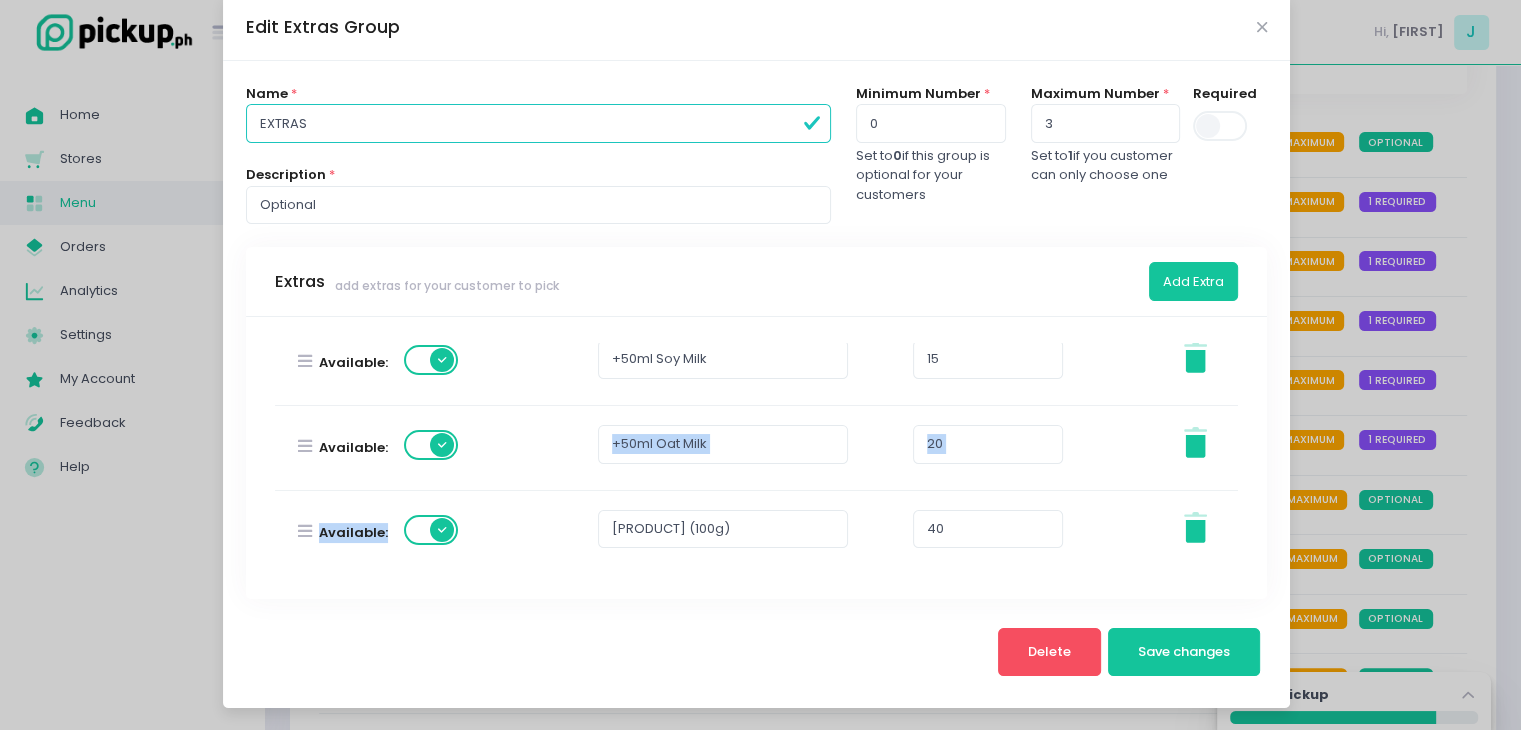 drag, startPoint x: 532, startPoint y: 538, endPoint x: 545, endPoint y: 461, distance: 78.08969 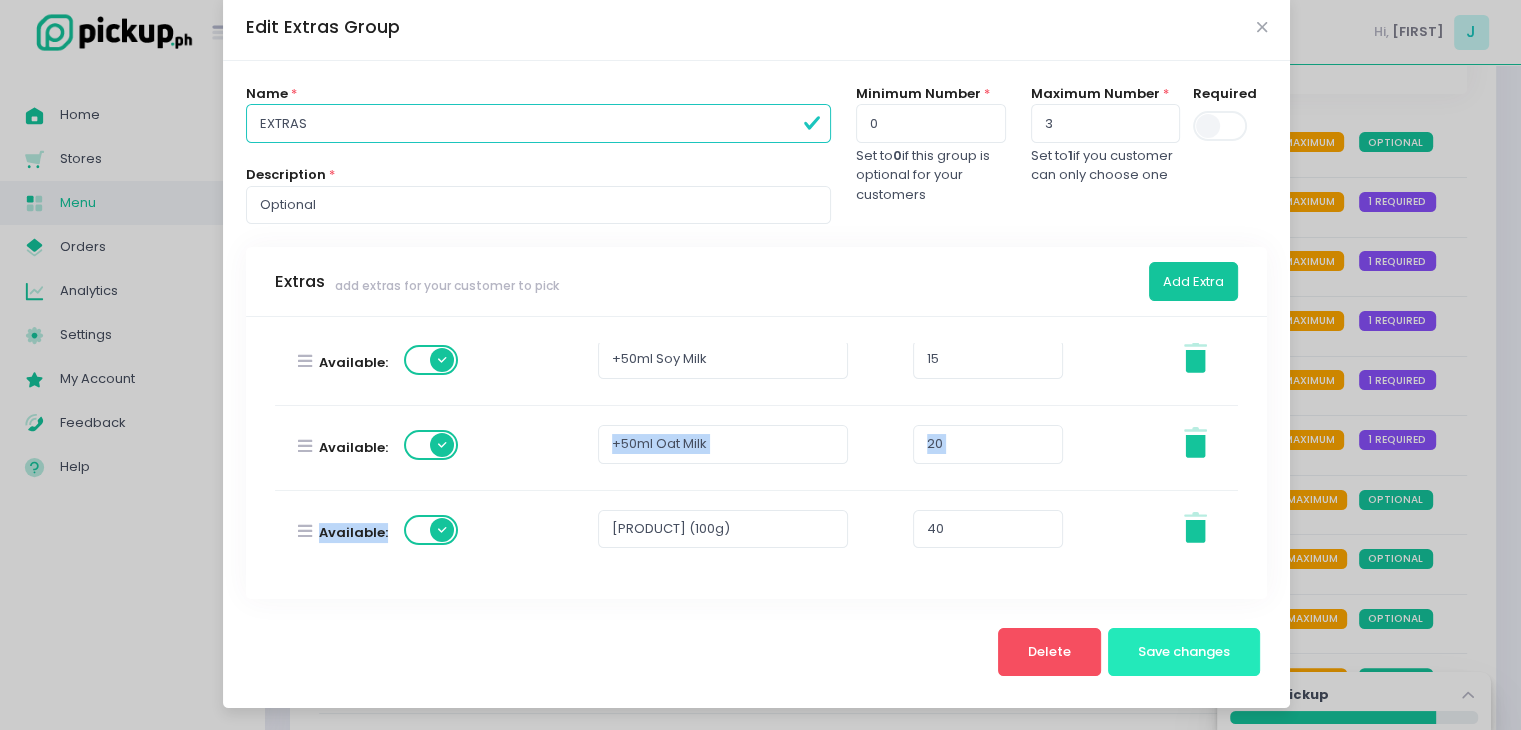 click on "Save changes" at bounding box center (1184, 651) 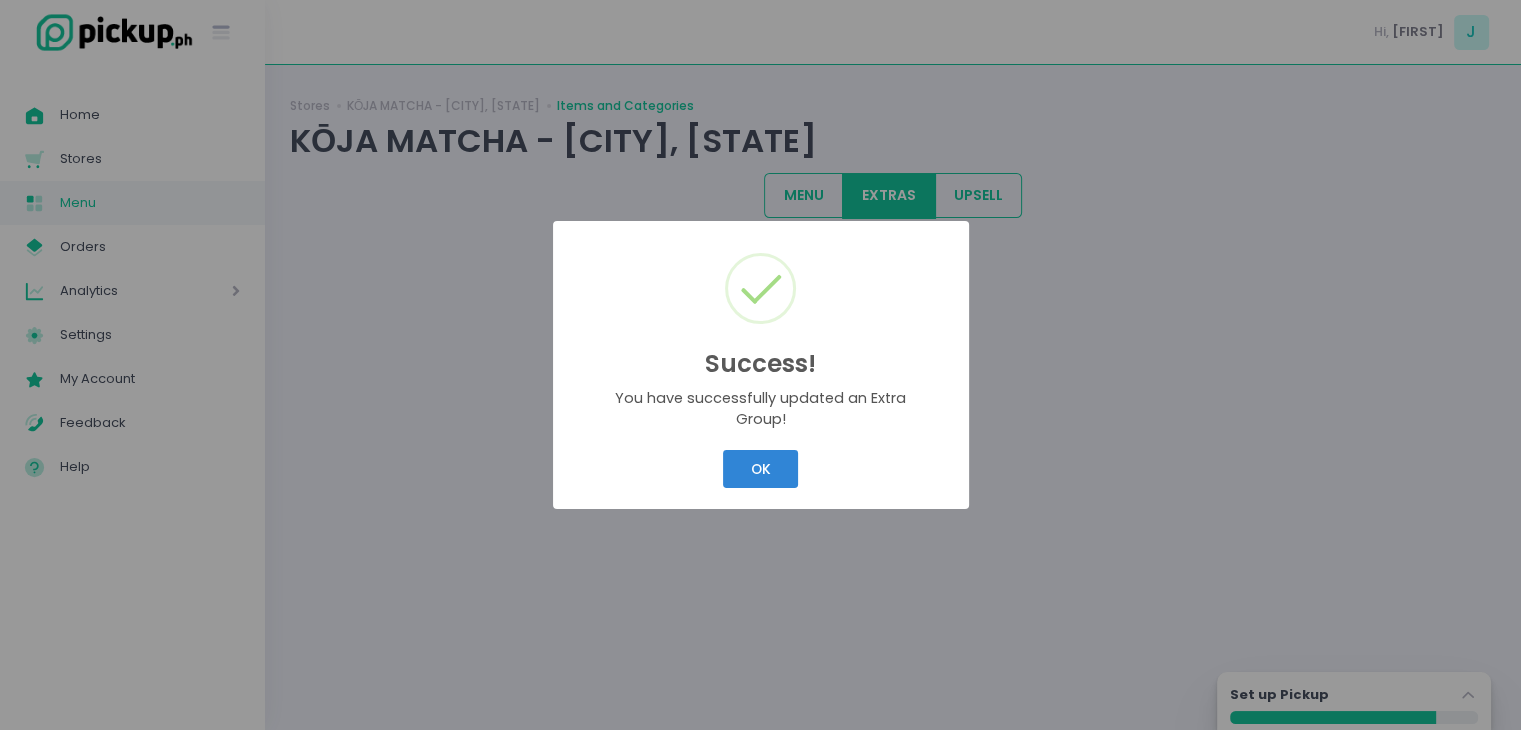 scroll, scrollTop: 0, scrollLeft: 0, axis: both 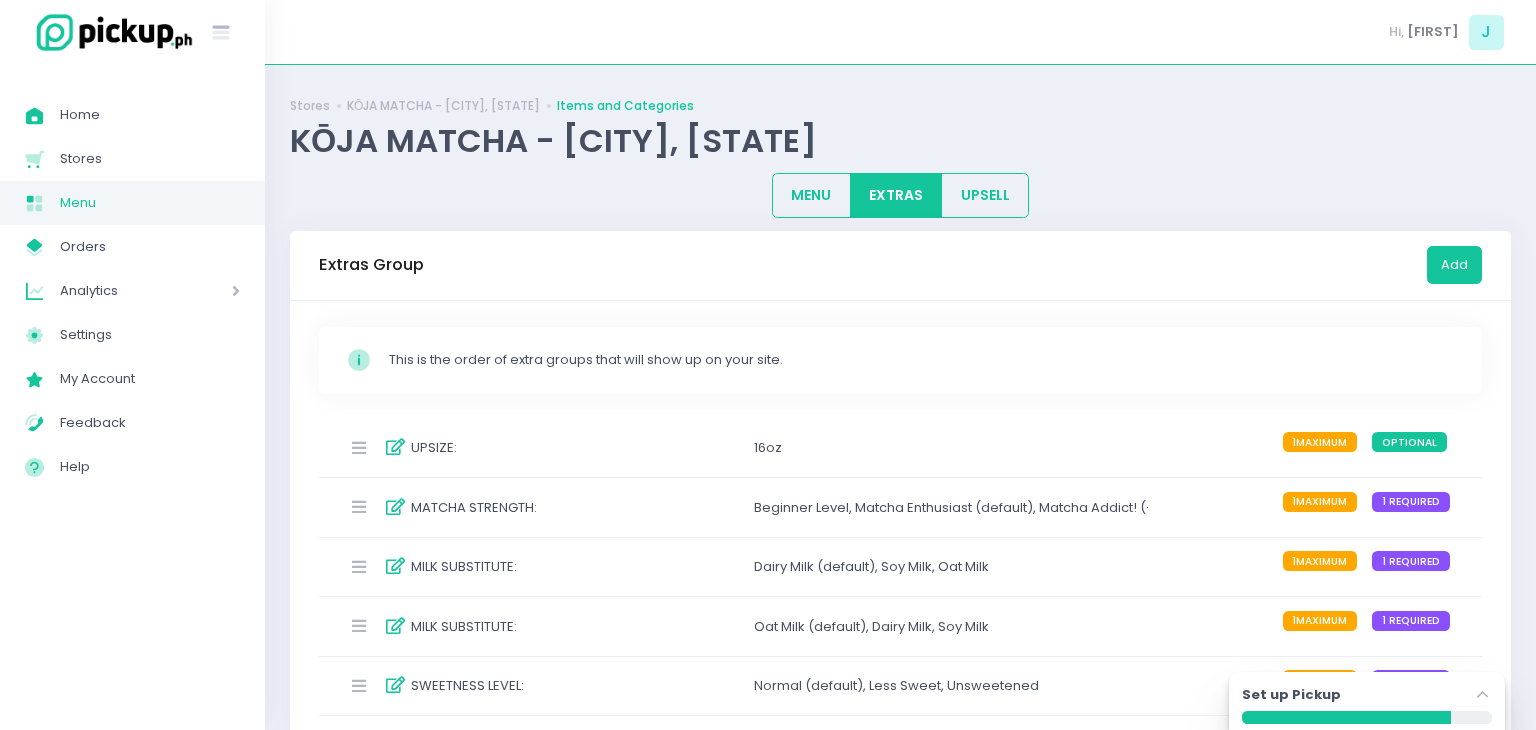 click on "Success! × You have successfully updated an Extra Group! OK Cancel" at bounding box center (768, 365) 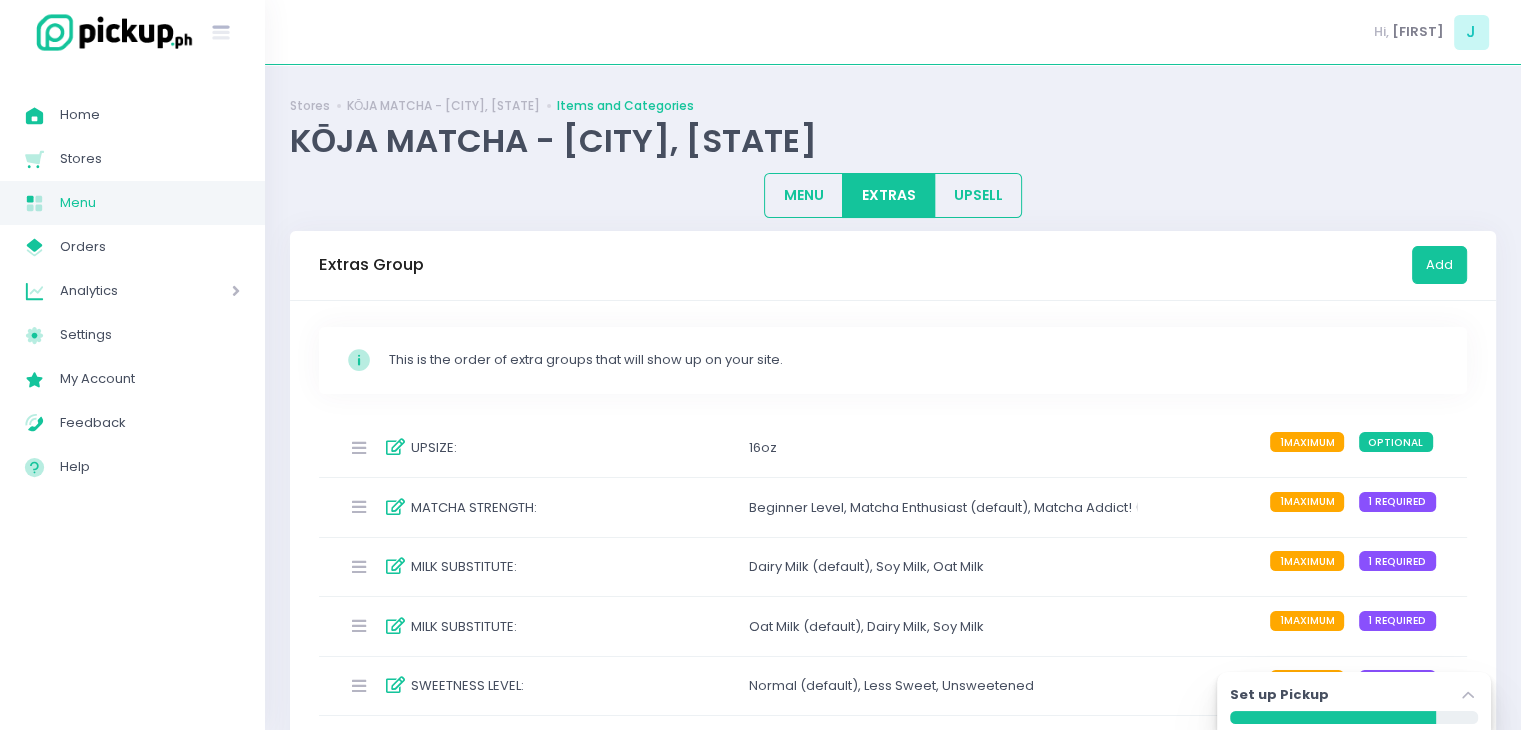 scroll, scrollTop: 200, scrollLeft: 0, axis: vertical 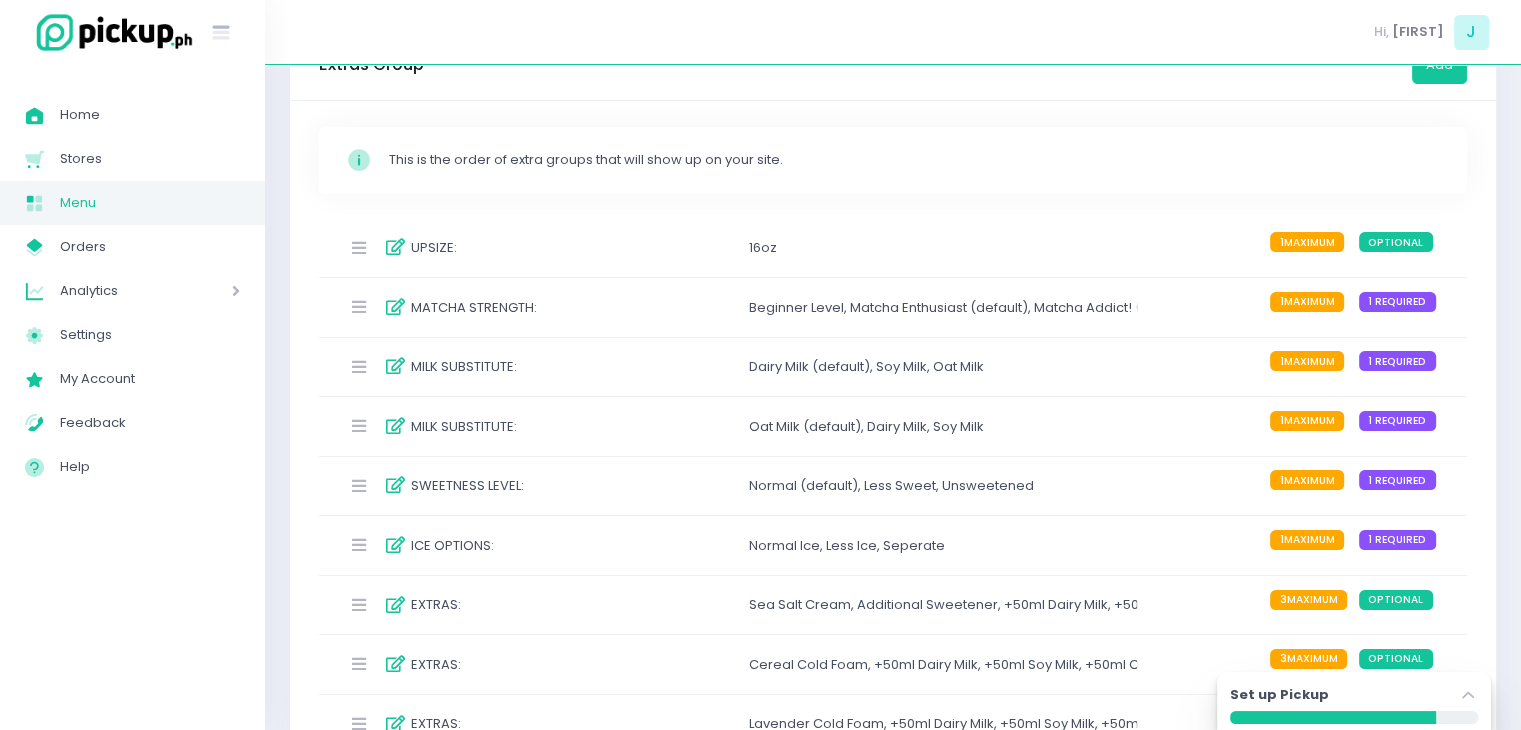 click on "Additional Sweetener ," at bounding box center (930, 605) 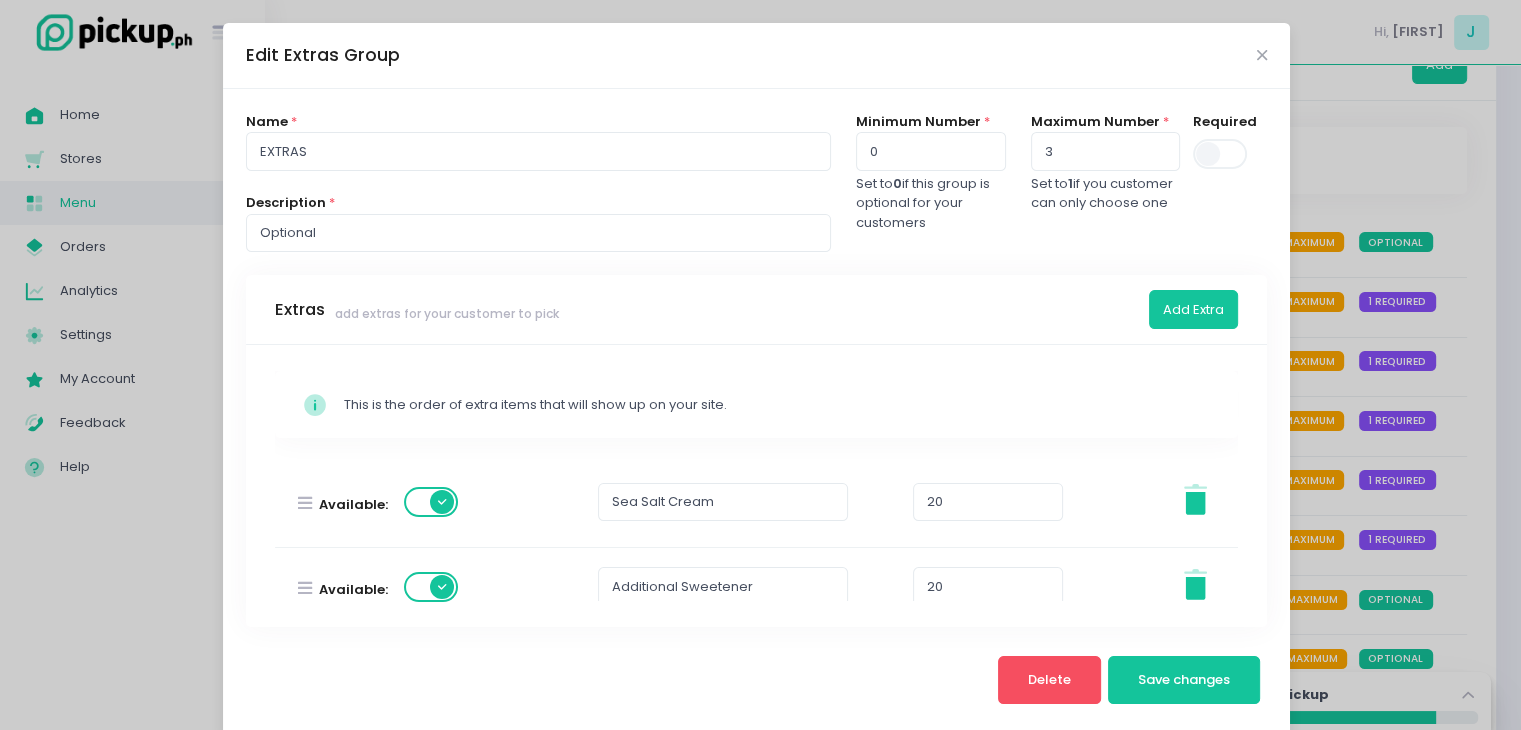 scroll, scrollTop: 369, scrollLeft: 0, axis: vertical 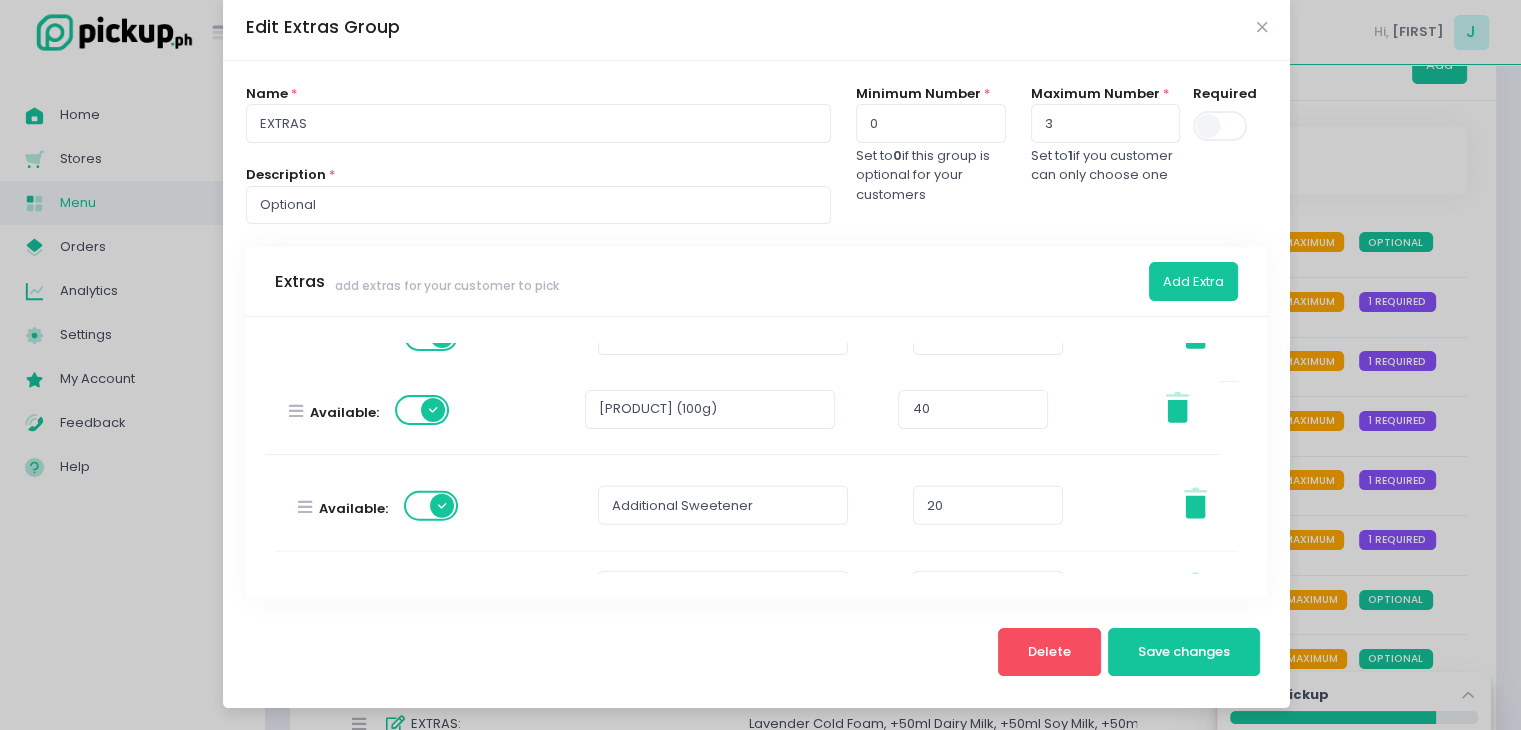 drag, startPoint x: 301, startPoint y: 523, endPoint x: 299, endPoint y: 399, distance: 124.01613 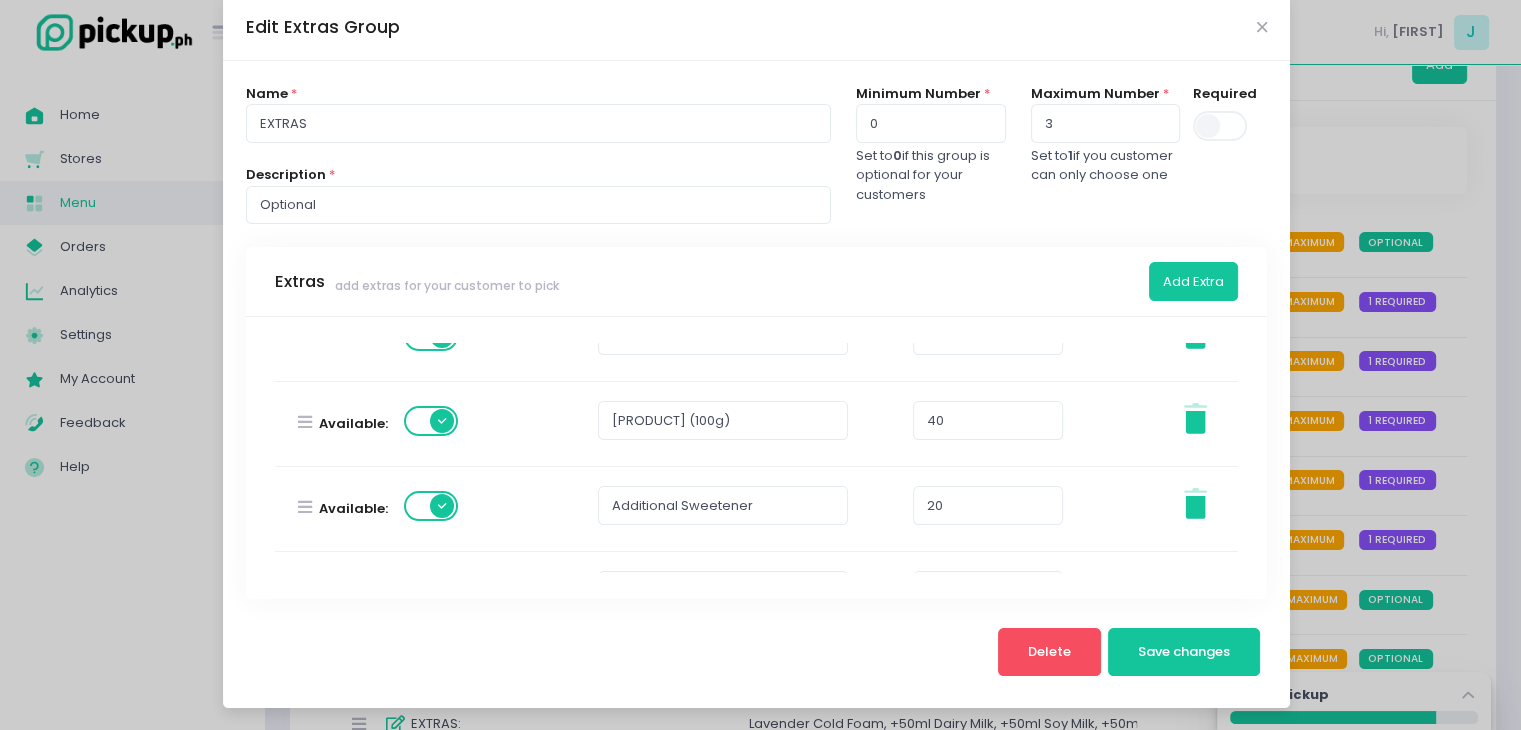 scroll, scrollTop: 0, scrollLeft: 0, axis: both 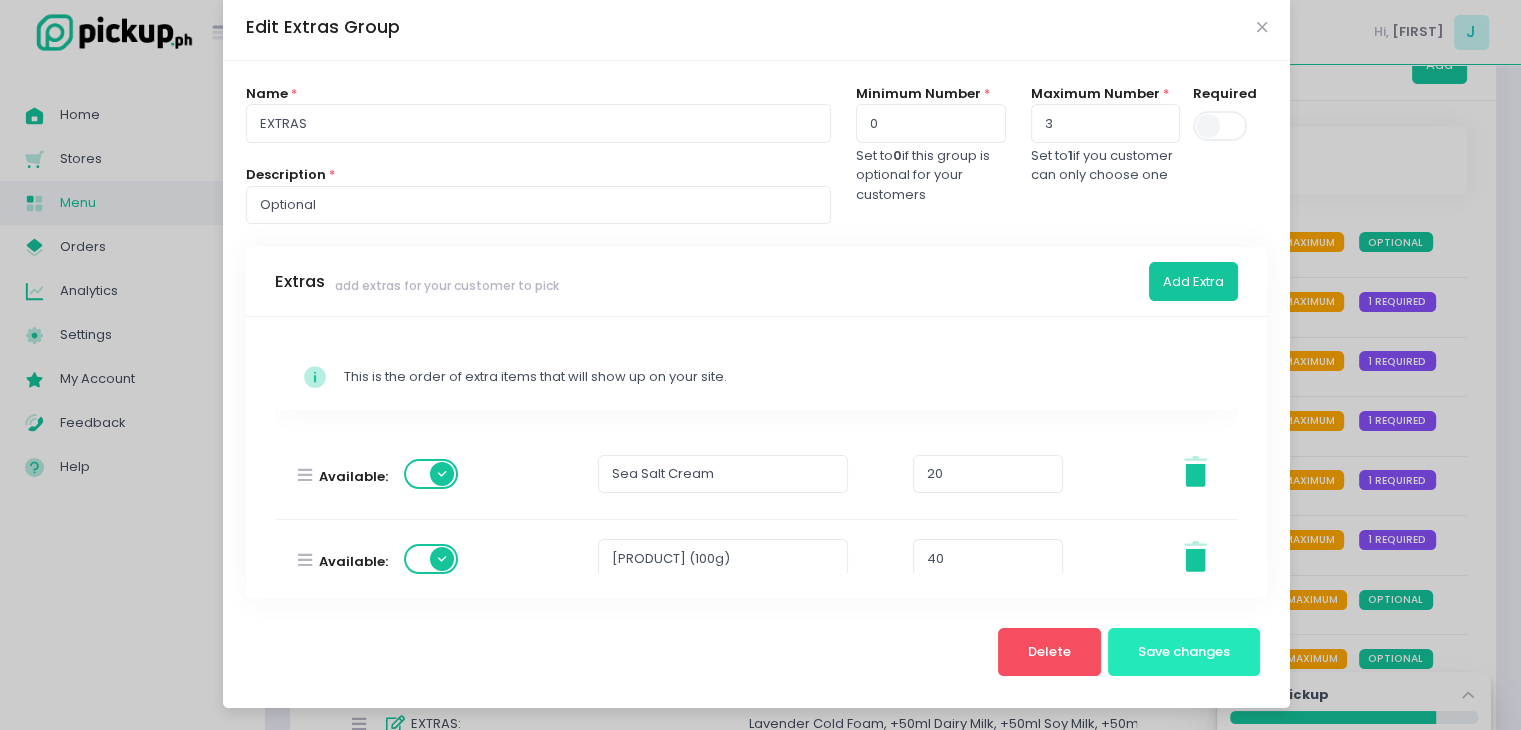 click on "Save changes" at bounding box center (1184, 651) 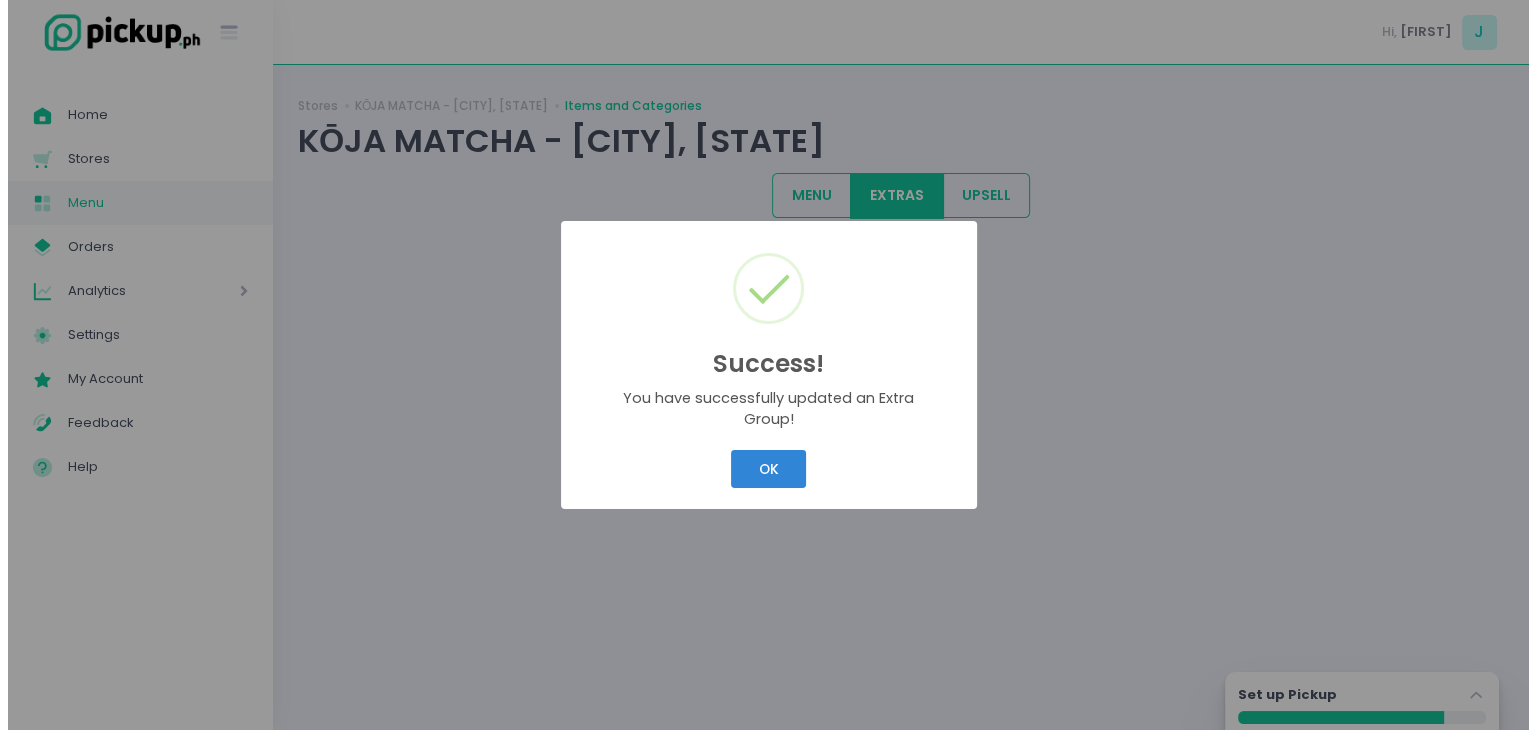 scroll, scrollTop: 0, scrollLeft: 0, axis: both 